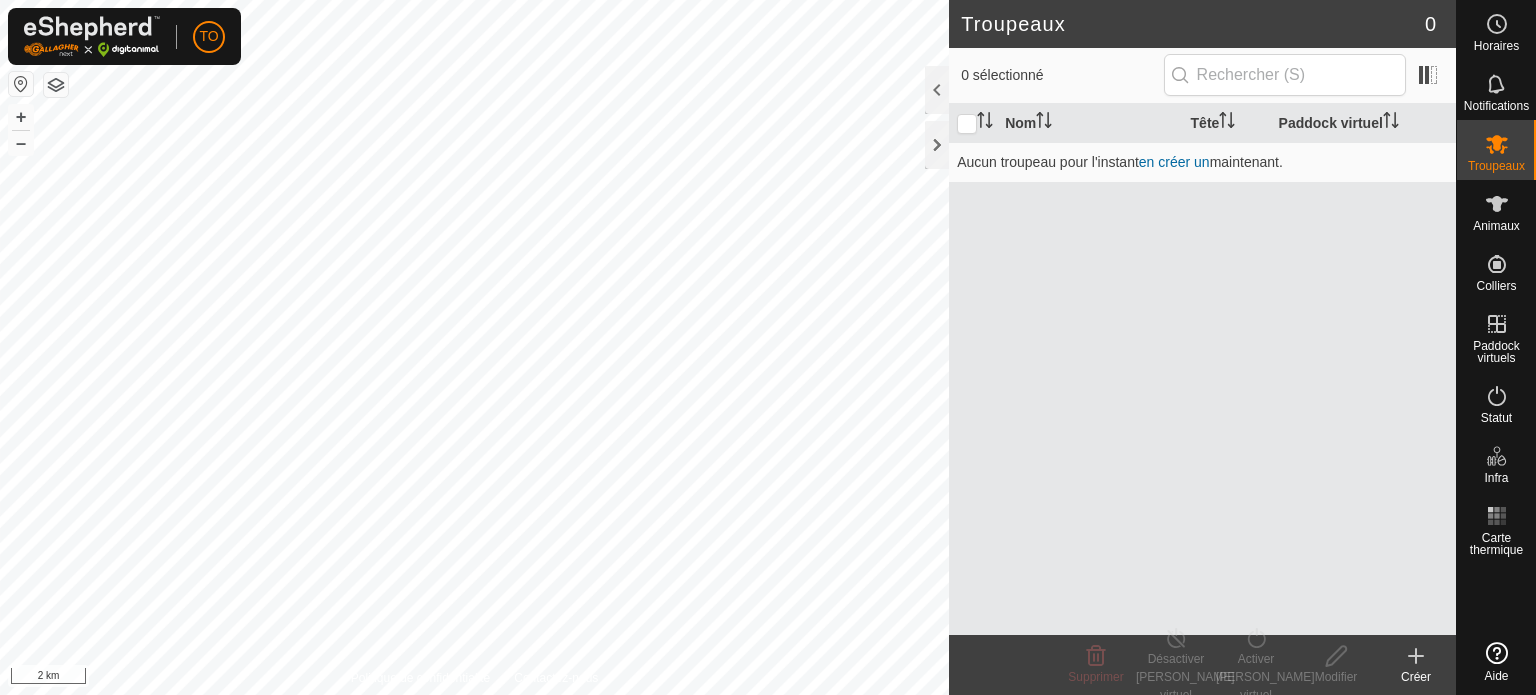 scroll, scrollTop: 0, scrollLeft: 0, axis: both 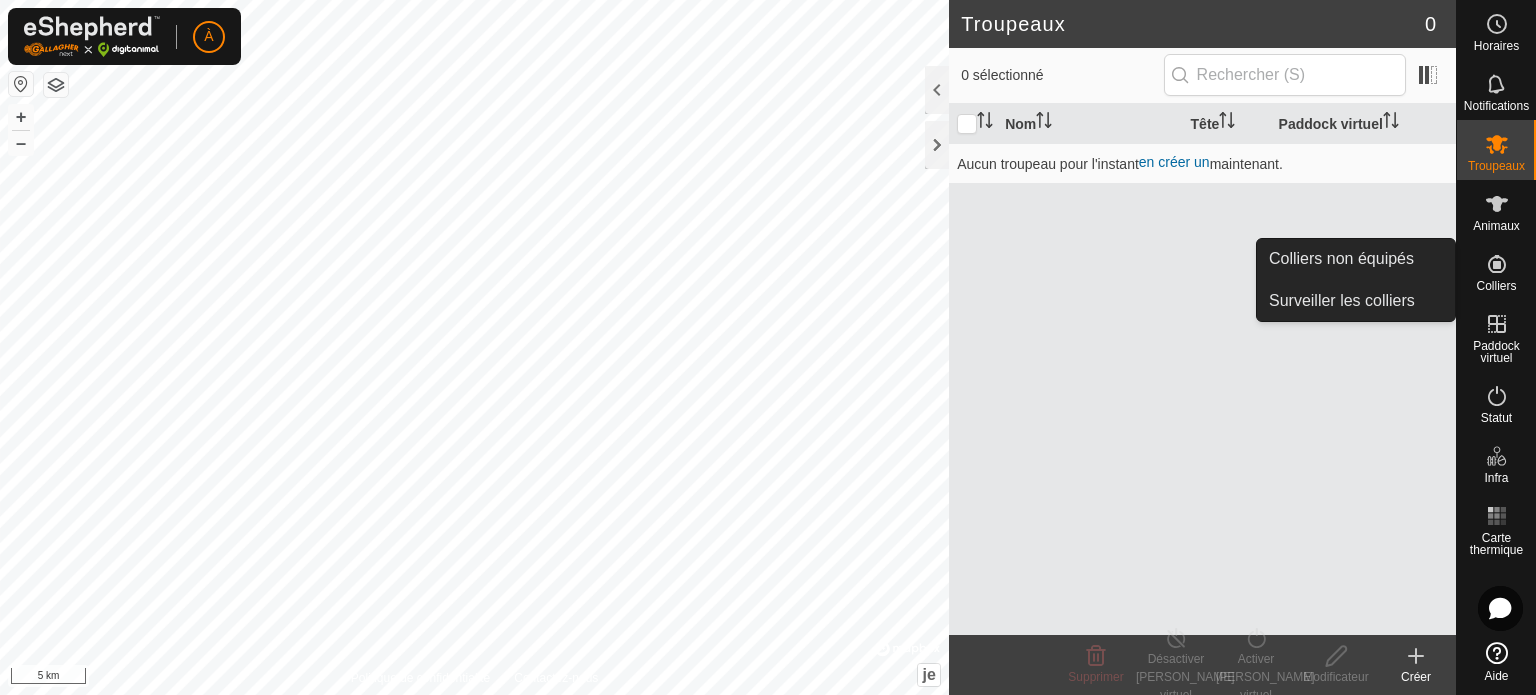click 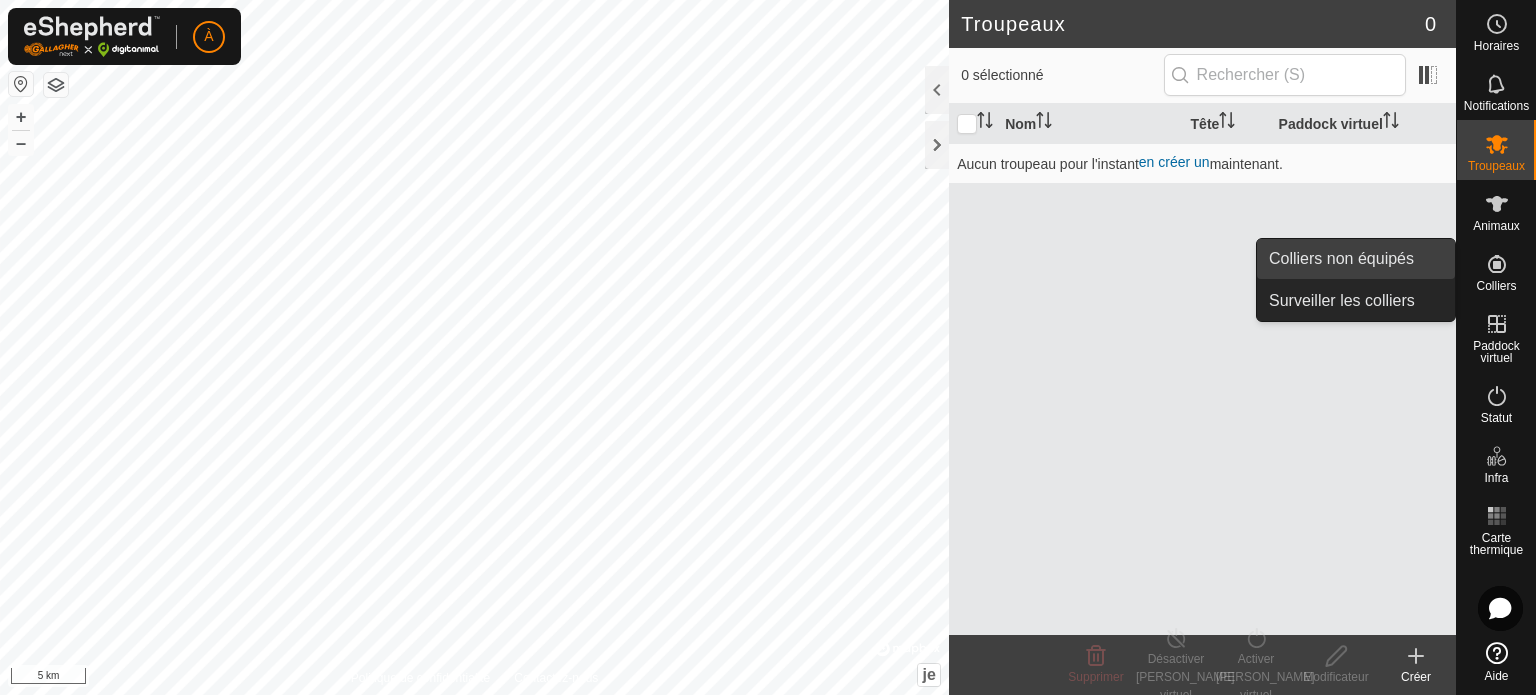 click on "Colliers non équipés" at bounding box center (1356, 259) 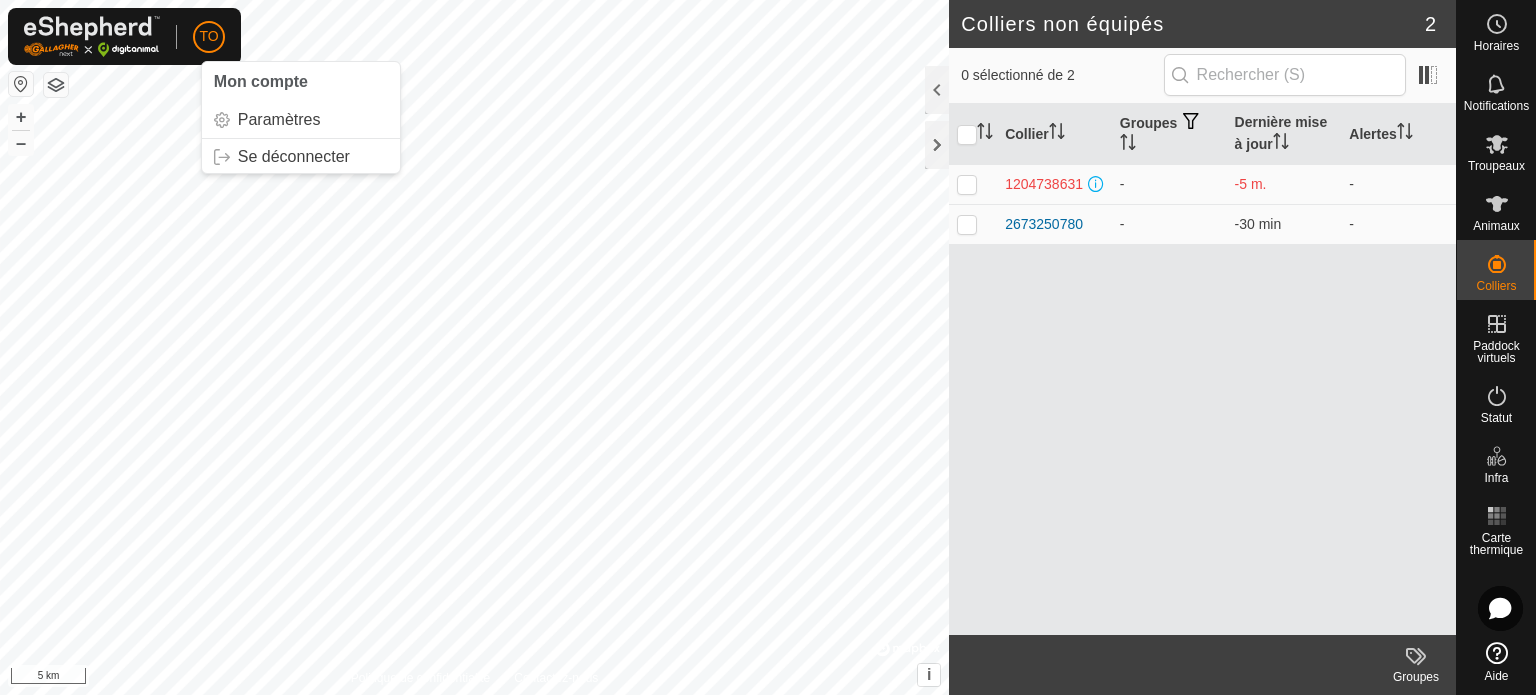 scroll, scrollTop: 0, scrollLeft: 0, axis: both 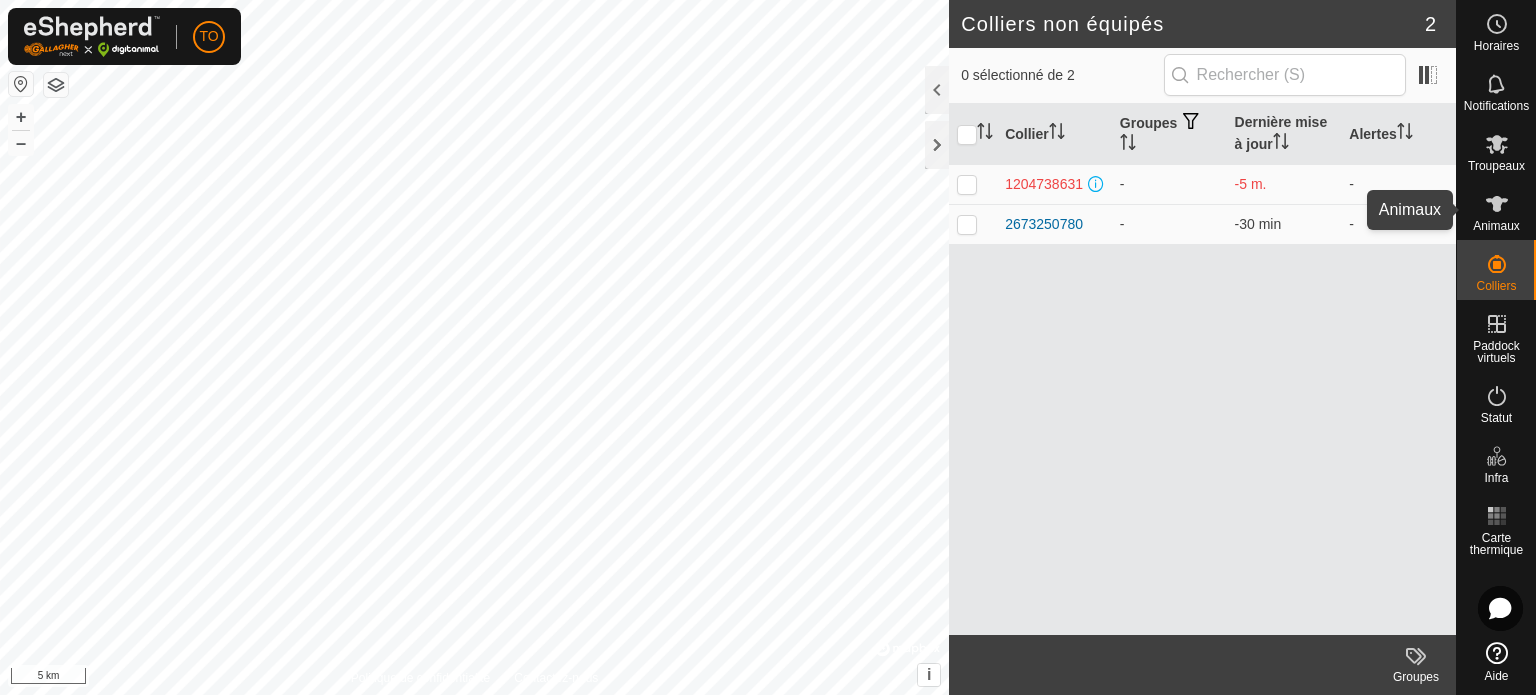 click 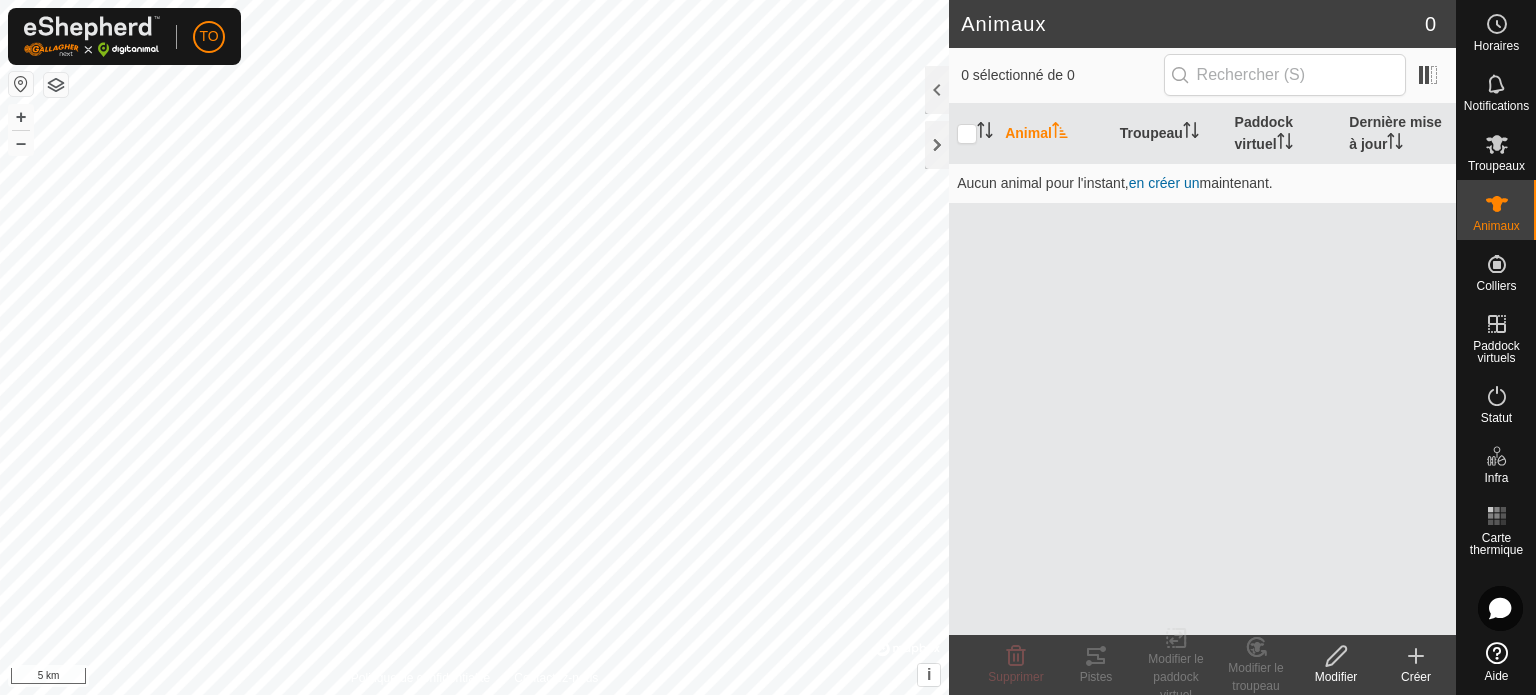 click 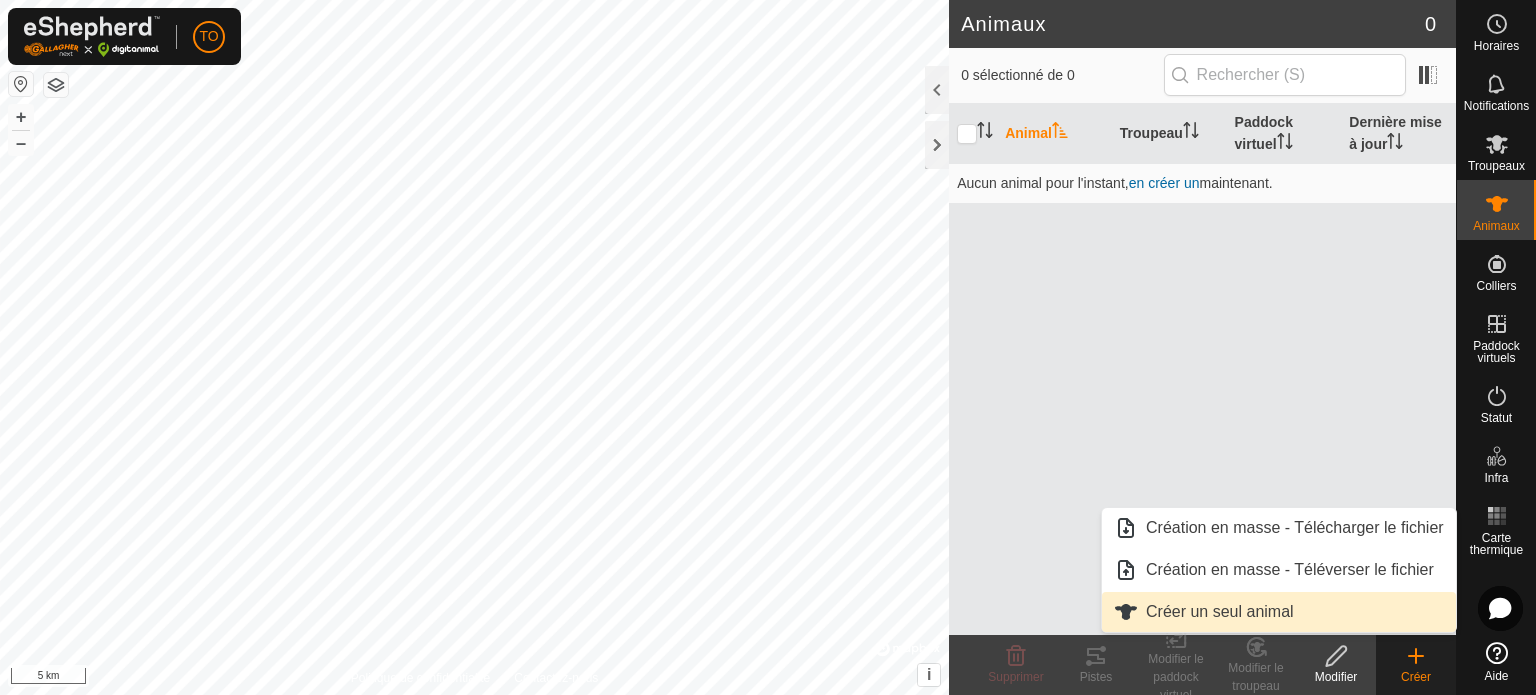 click on "Créer un seul animal" at bounding box center [1279, 612] 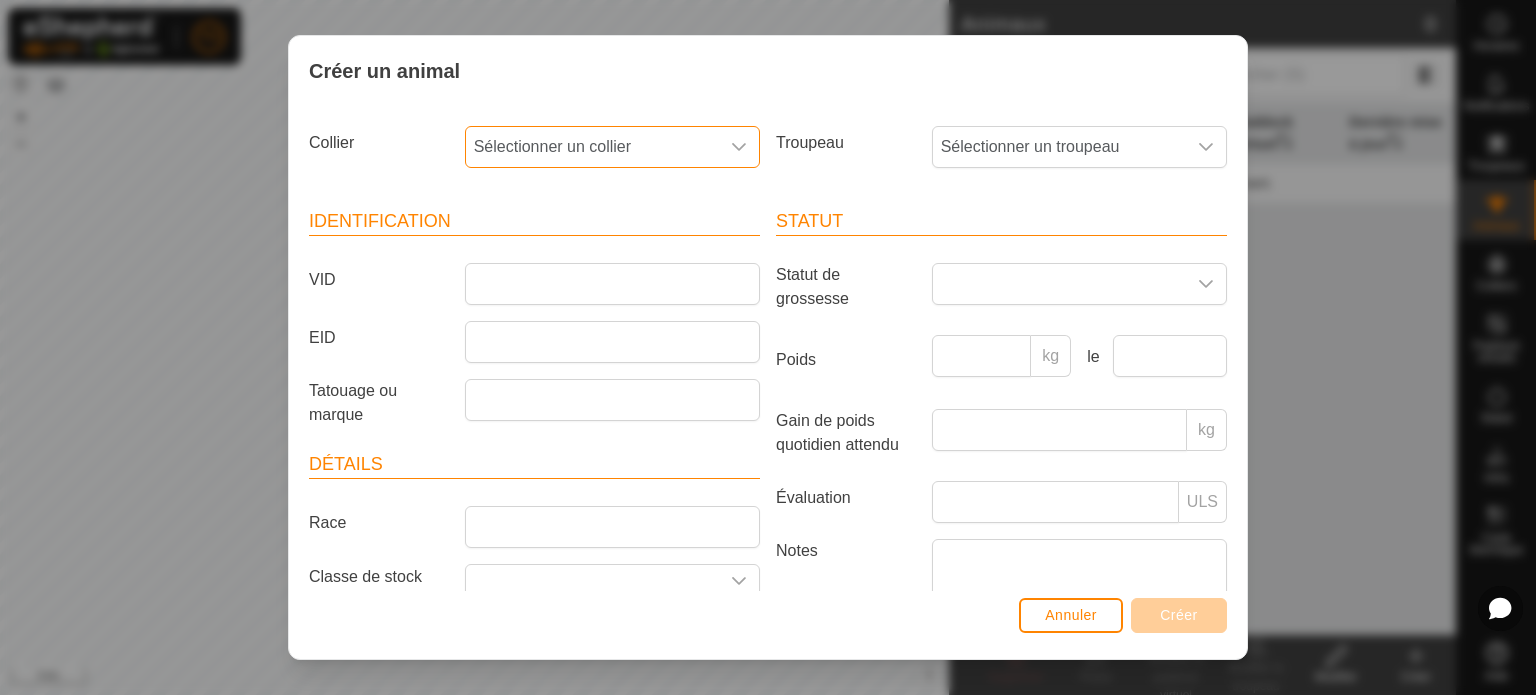 click on "Sélectionner un collier" at bounding box center (592, 147) 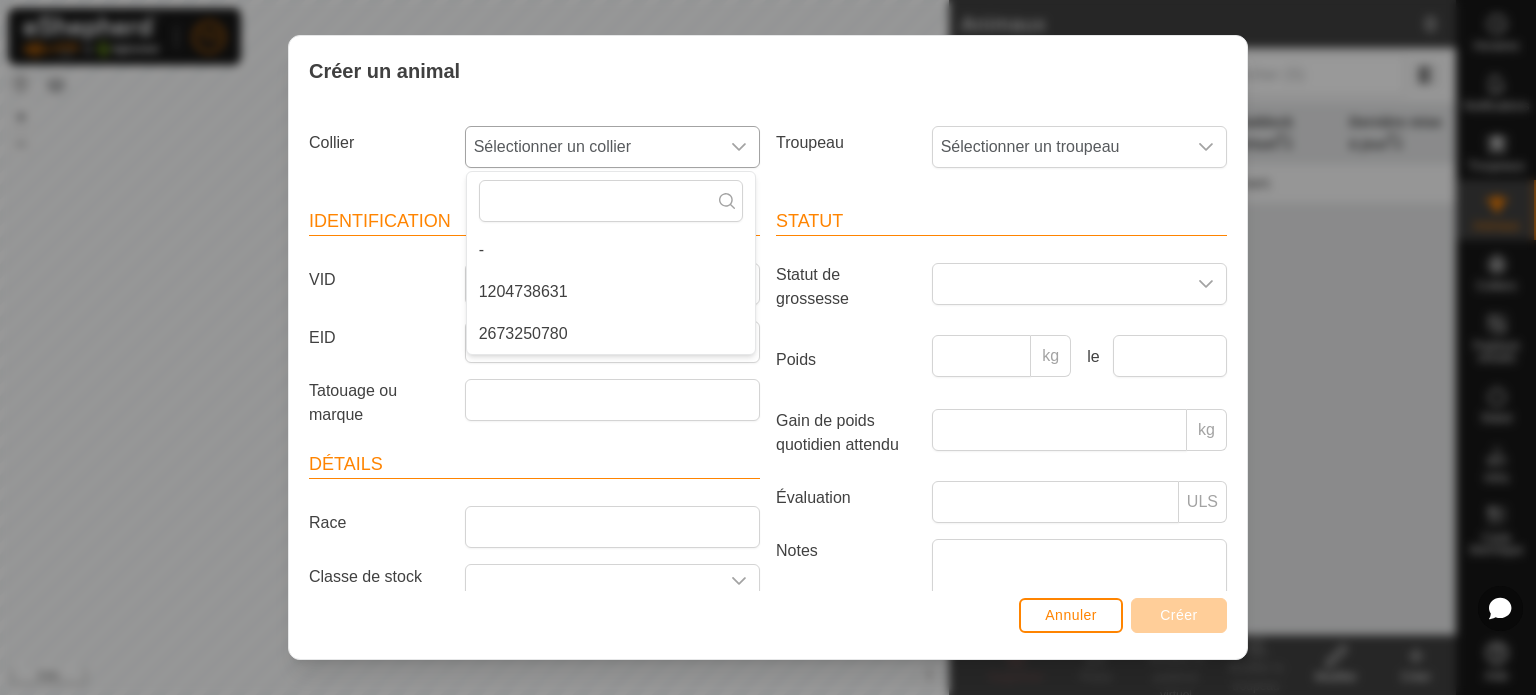 click on "2673250780" at bounding box center [611, 334] 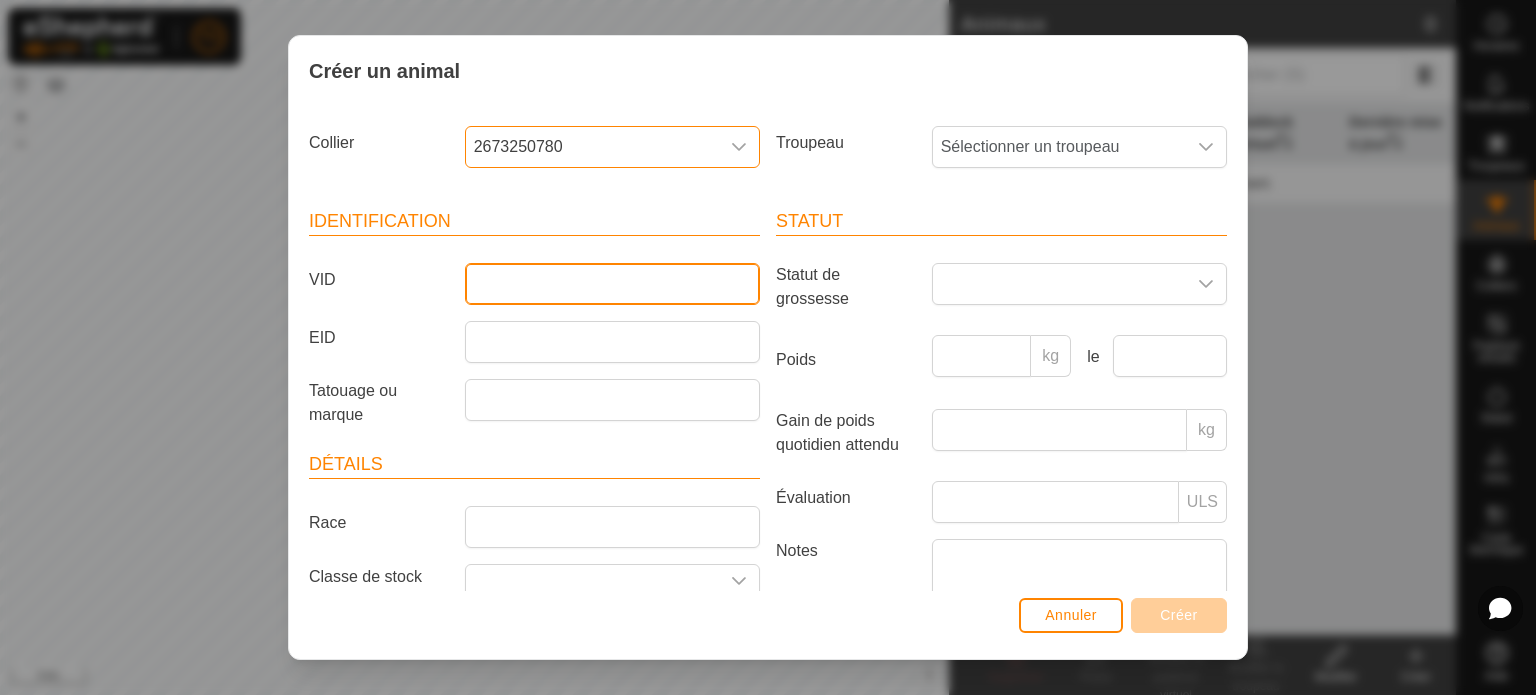 click on "VID" at bounding box center (612, 284) 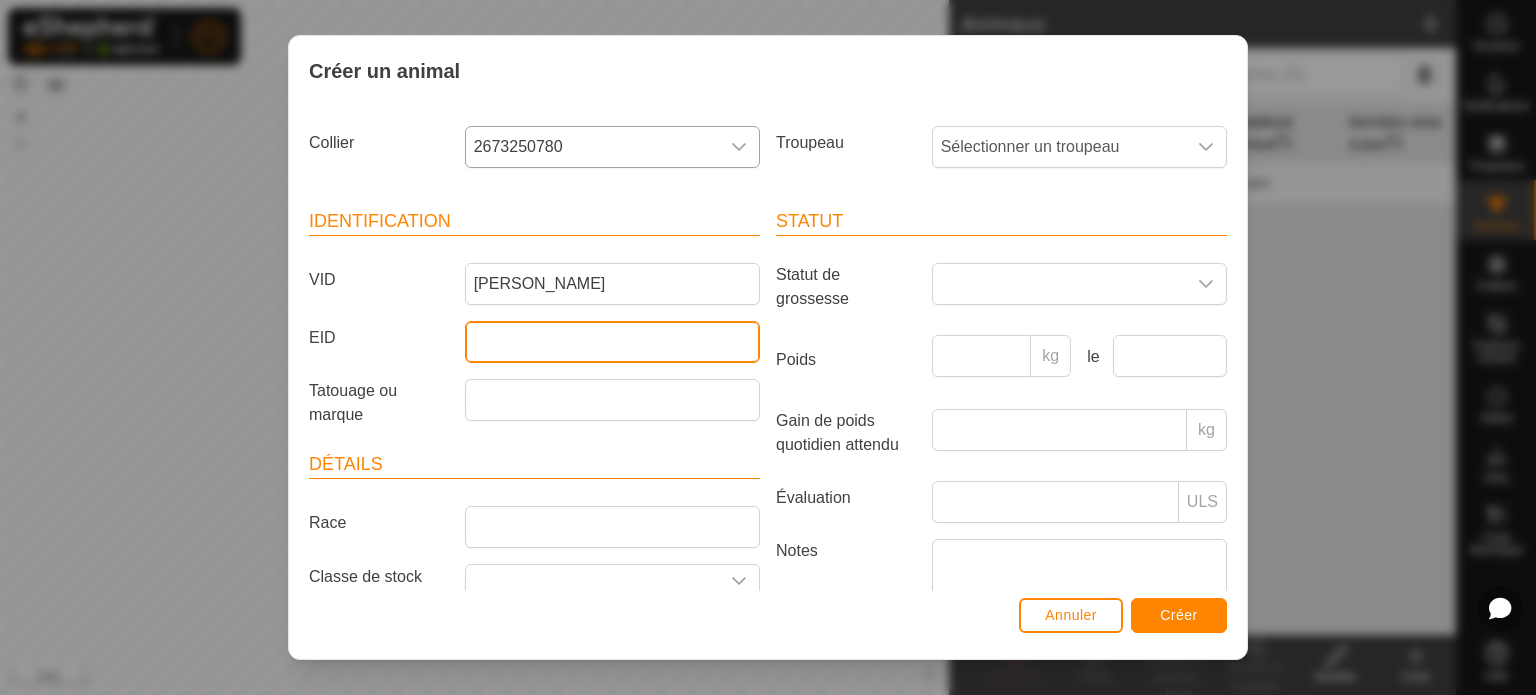 click on "EID" at bounding box center (612, 342) 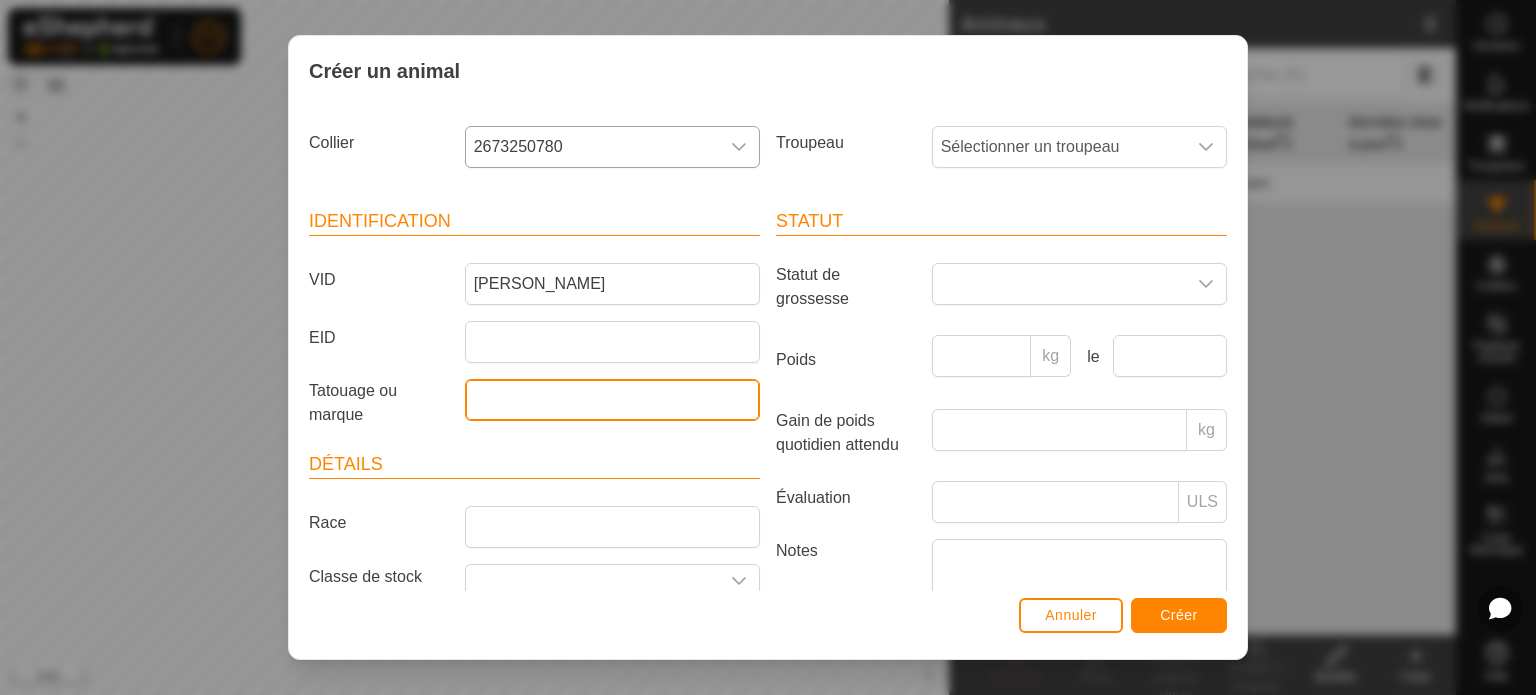 click on "Tatouage ou marque" at bounding box center (612, 400) 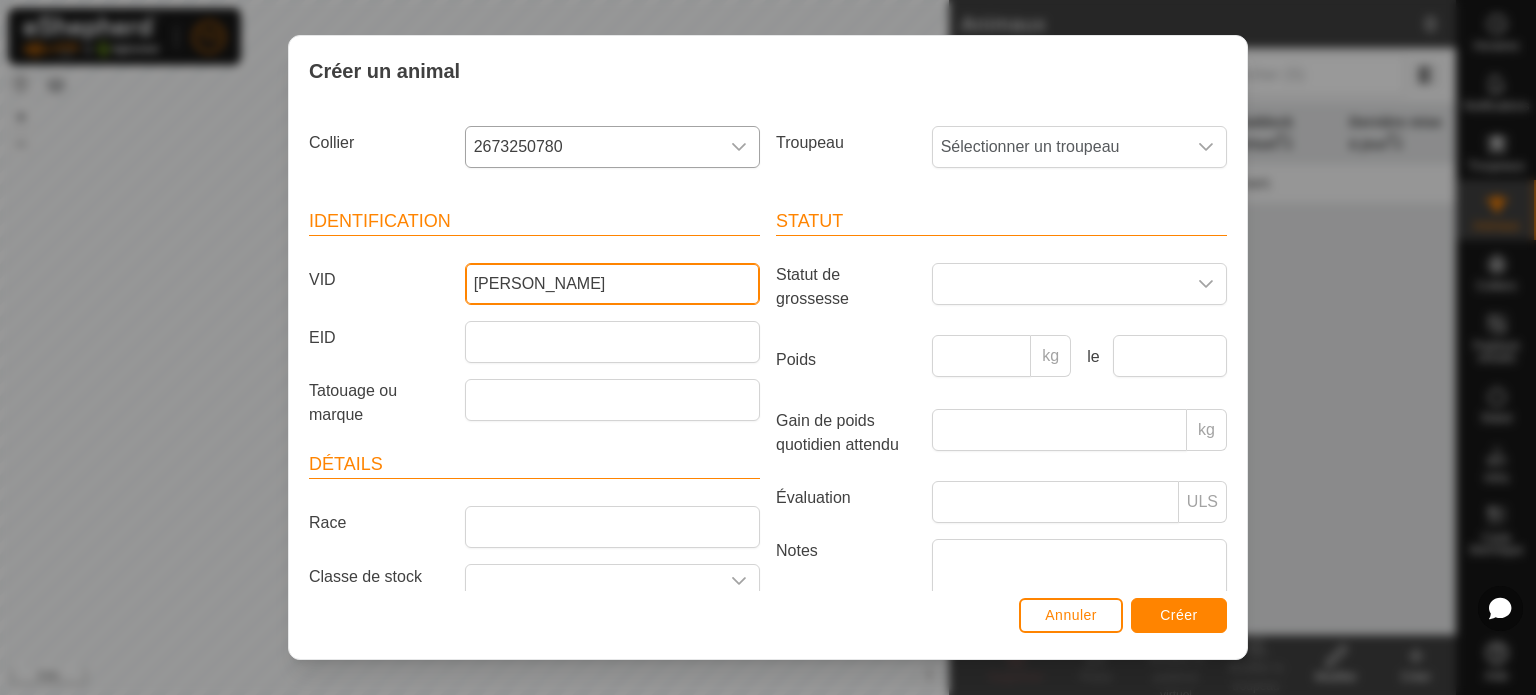 drag, startPoint x: 645, startPoint y: 282, endPoint x: 241, endPoint y: 292, distance: 404.12375 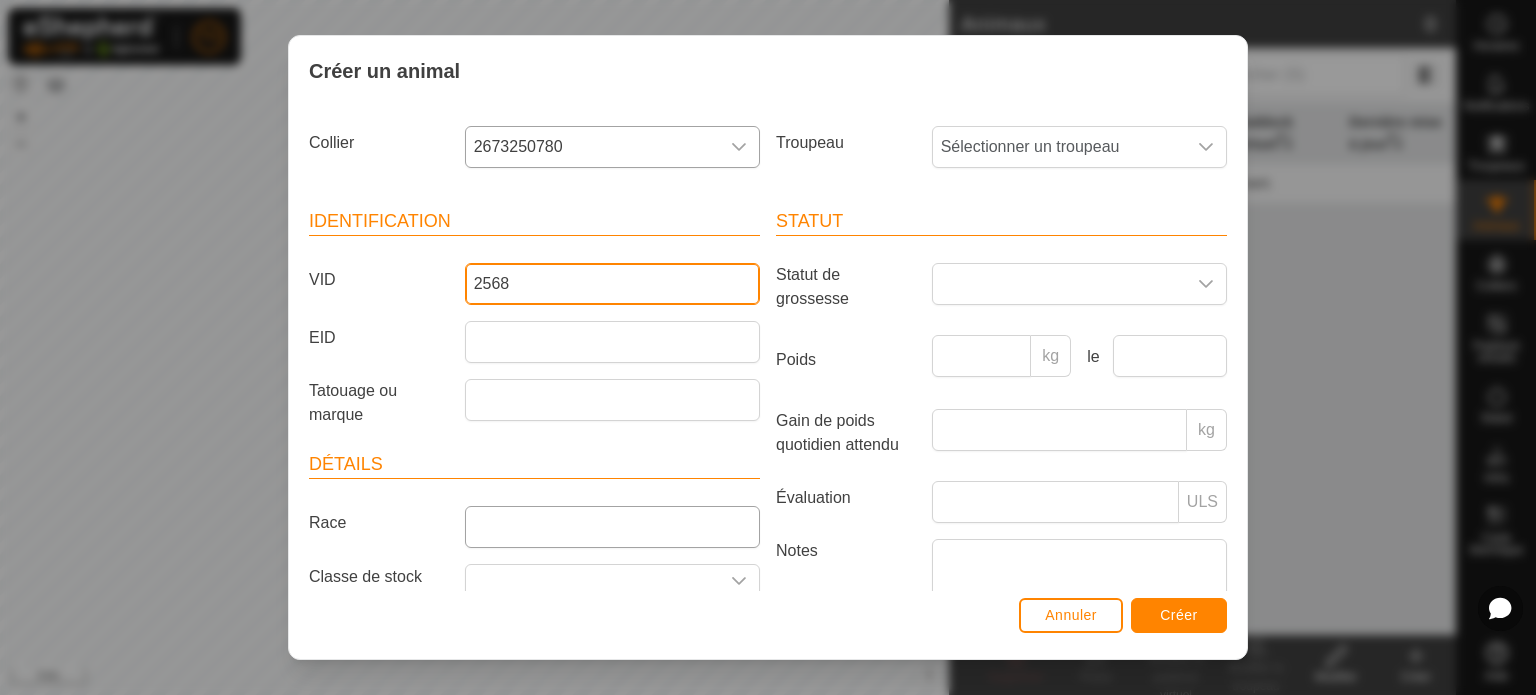 type on "2568" 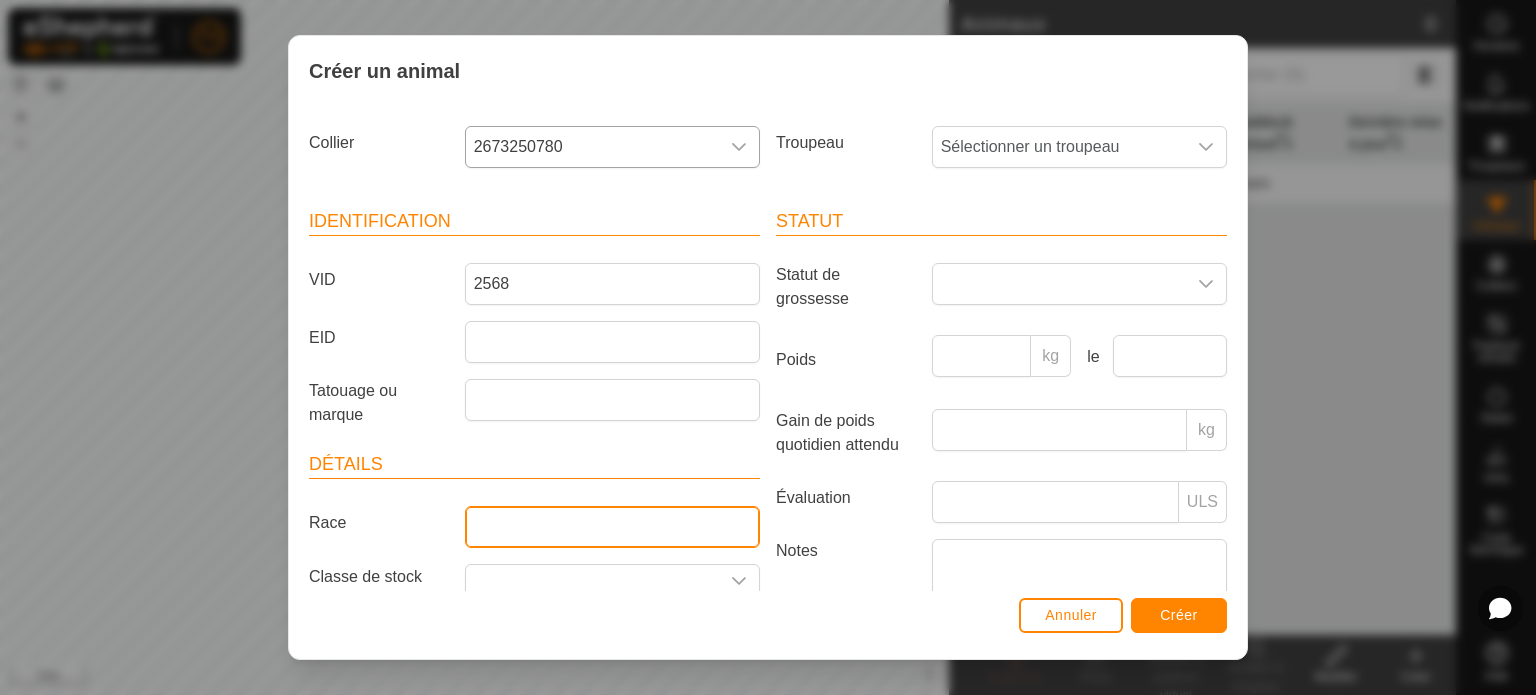 click on "Race" at bounding box center [612, 527] 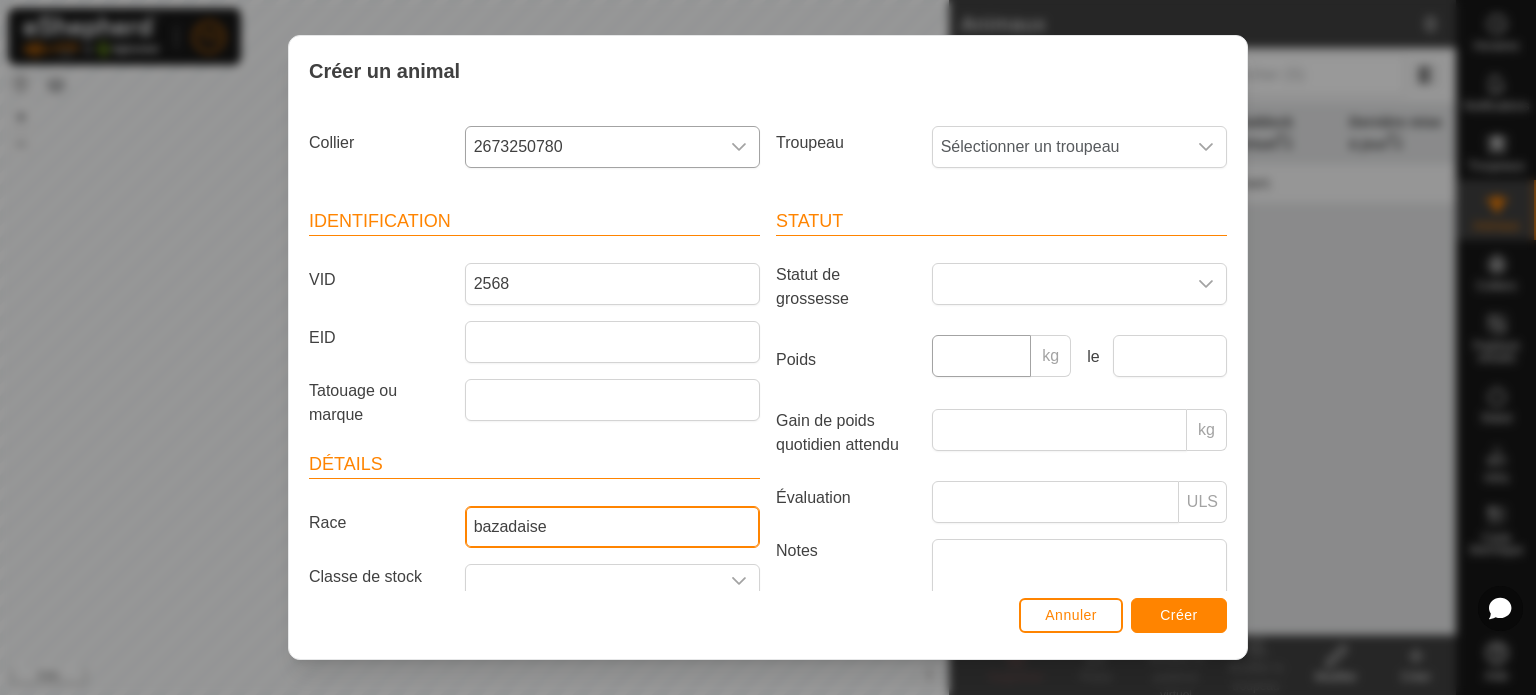 type on "bazadaise" 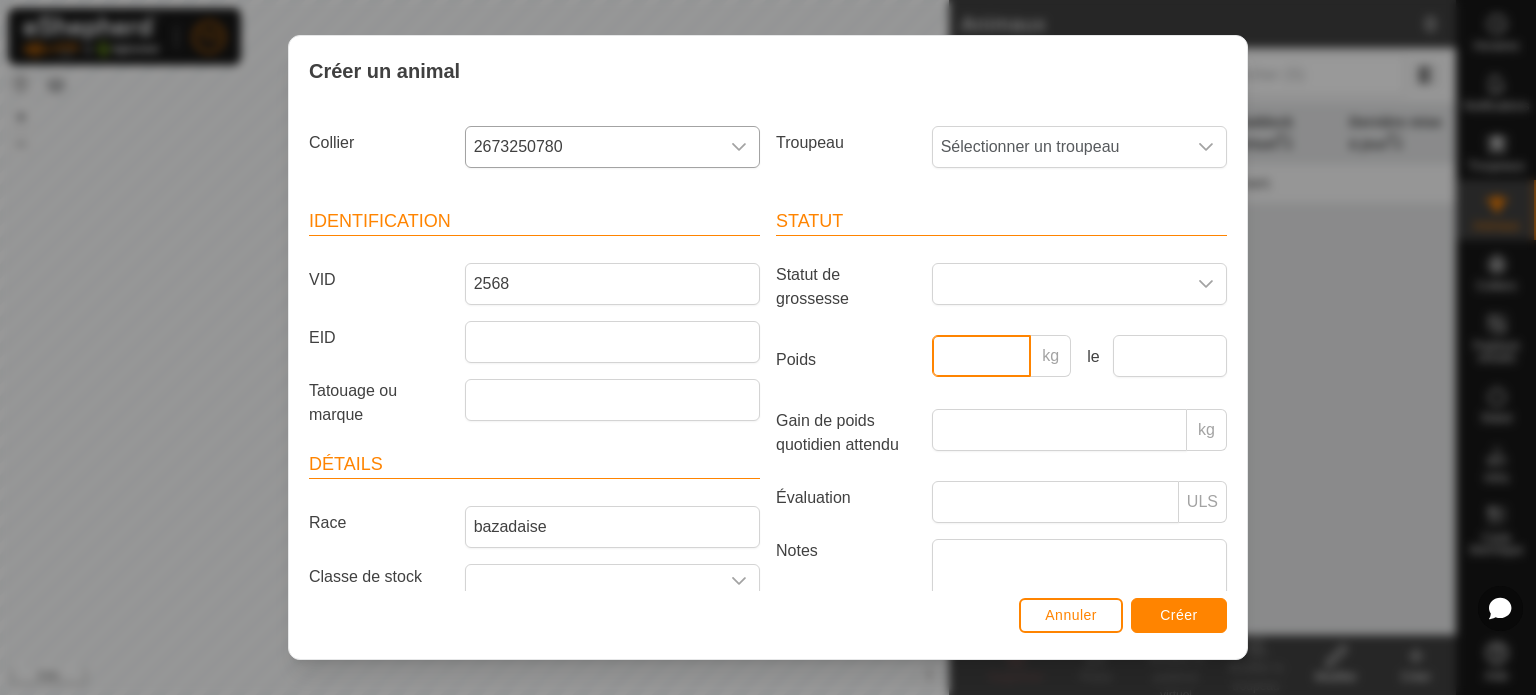 click on "Poids" at bounding box center [982, 356] 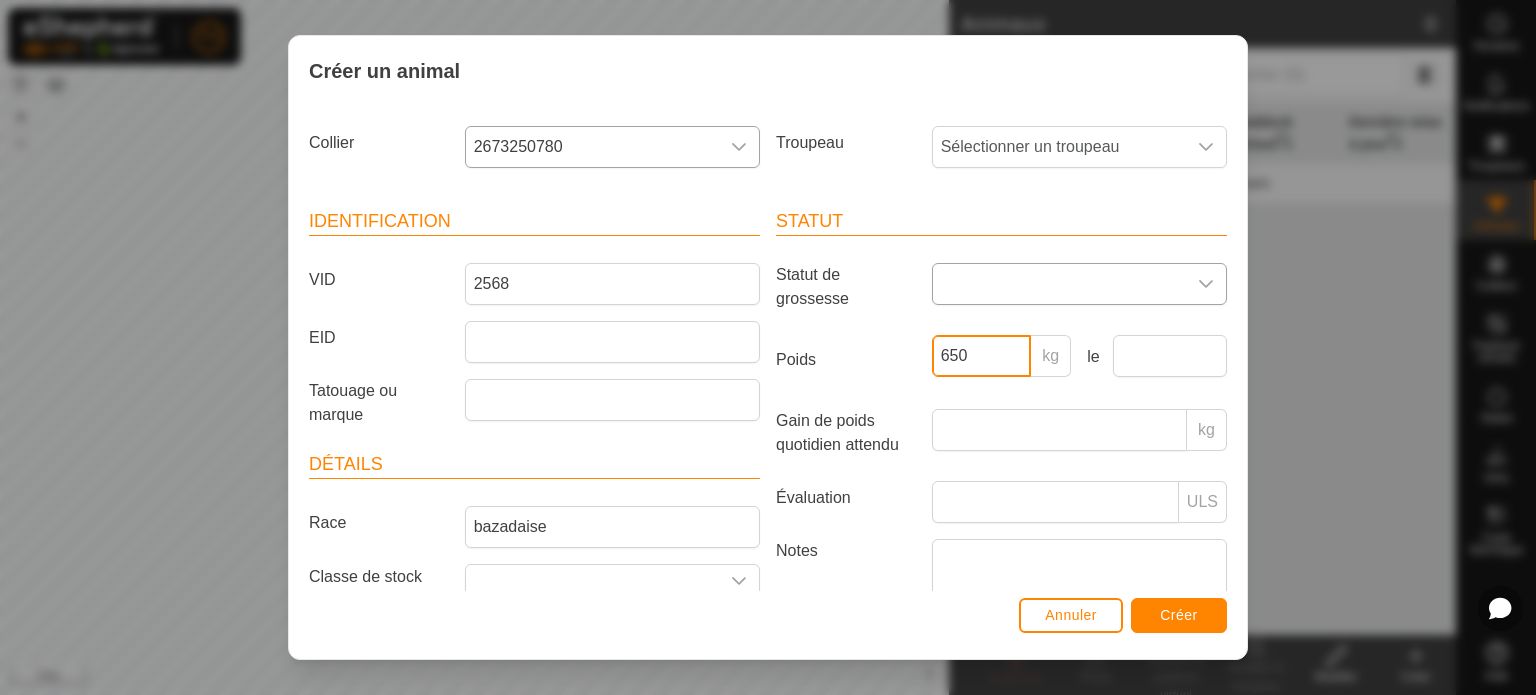type on "650" 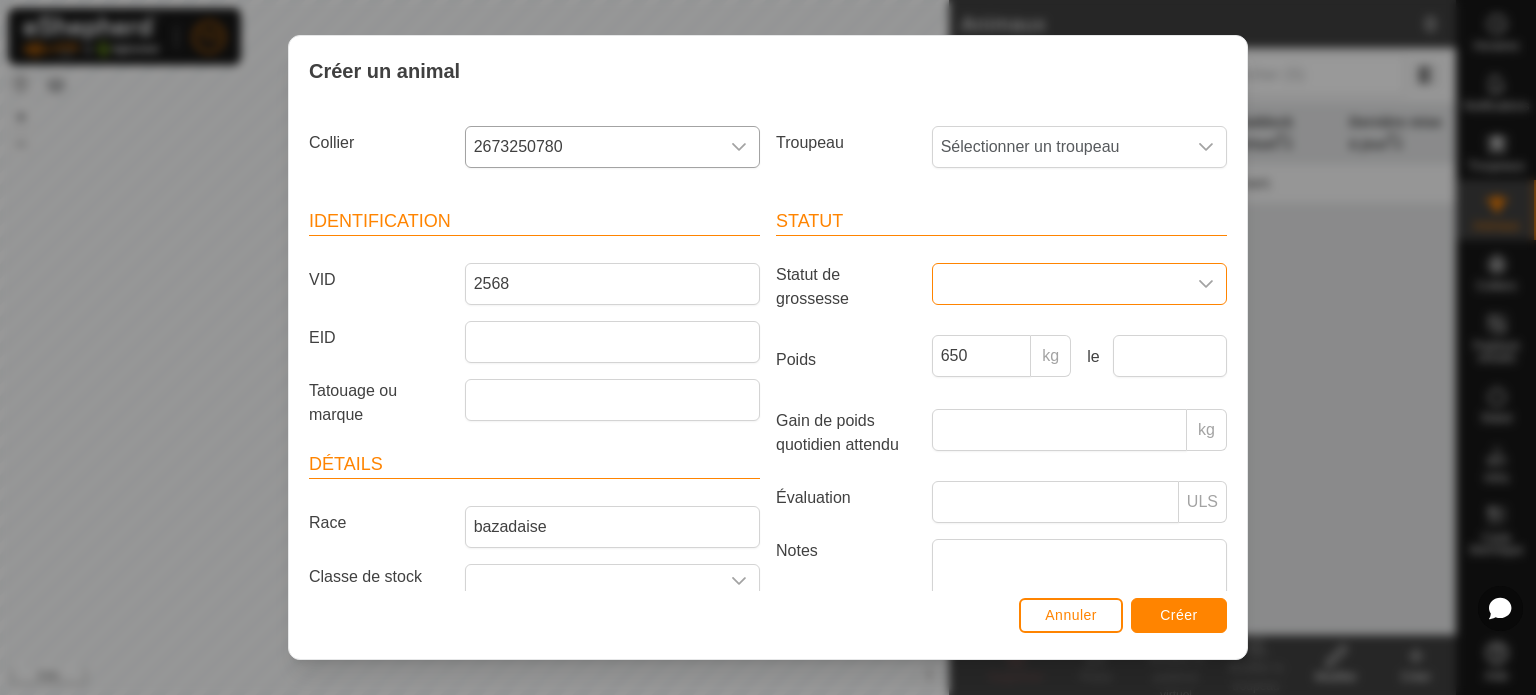 click at bounding box center (1059, 284) 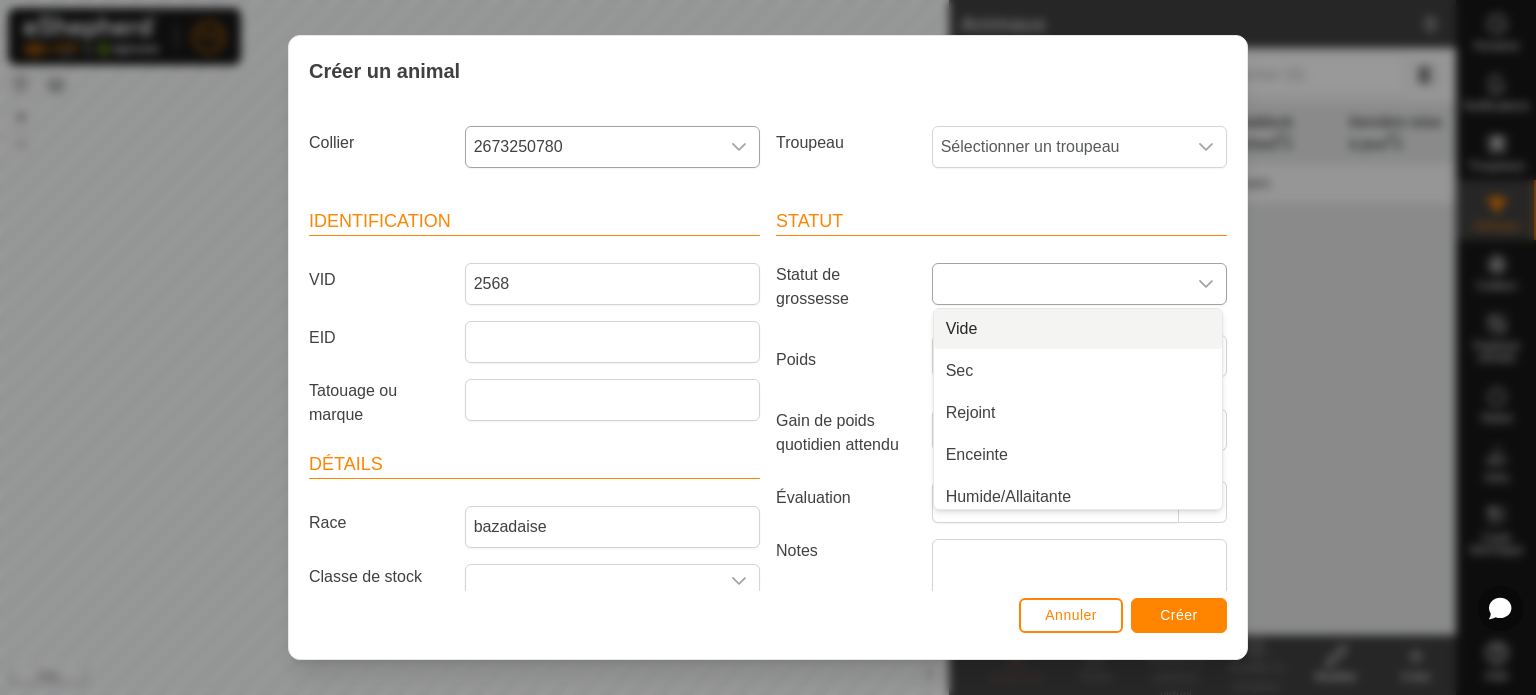 click on "Vide" at bounding box center [1078, 329] 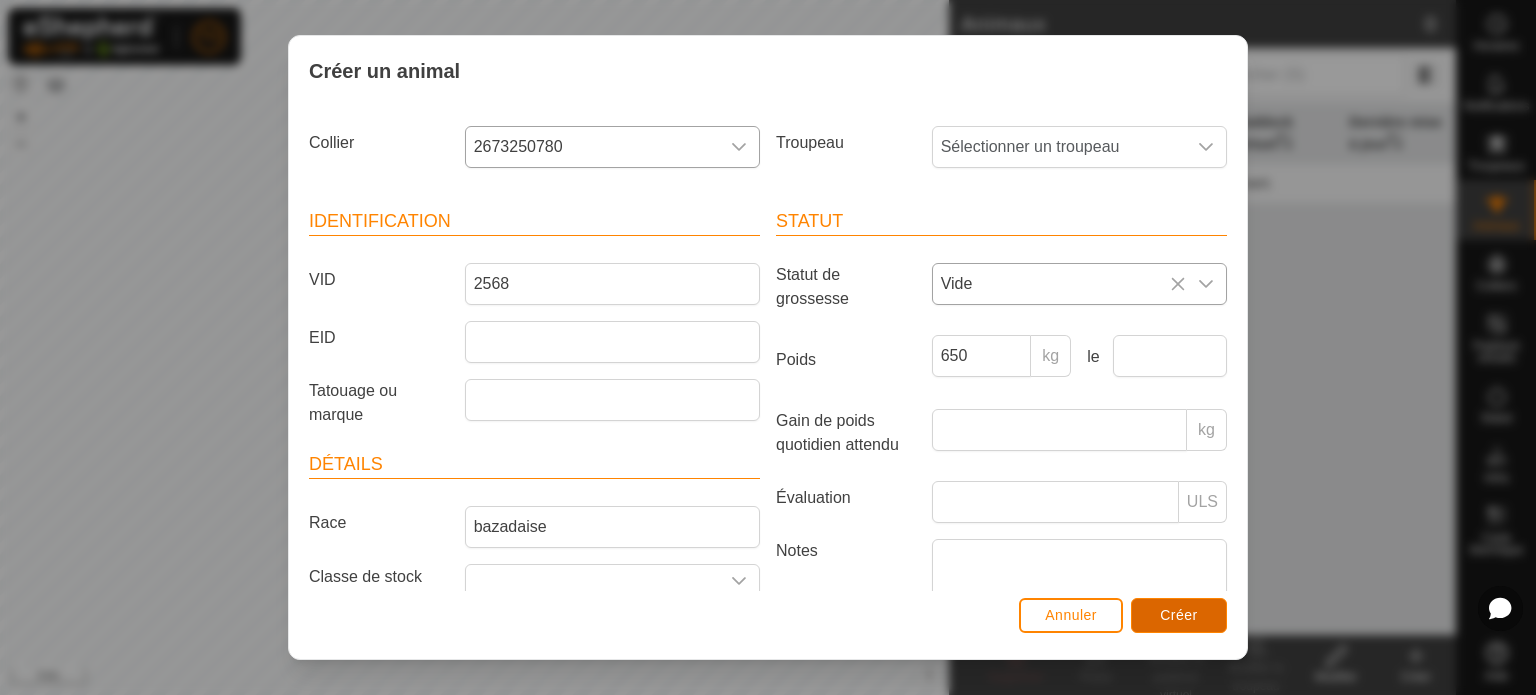 click on "Créer" at bounding box center (1179, 615) 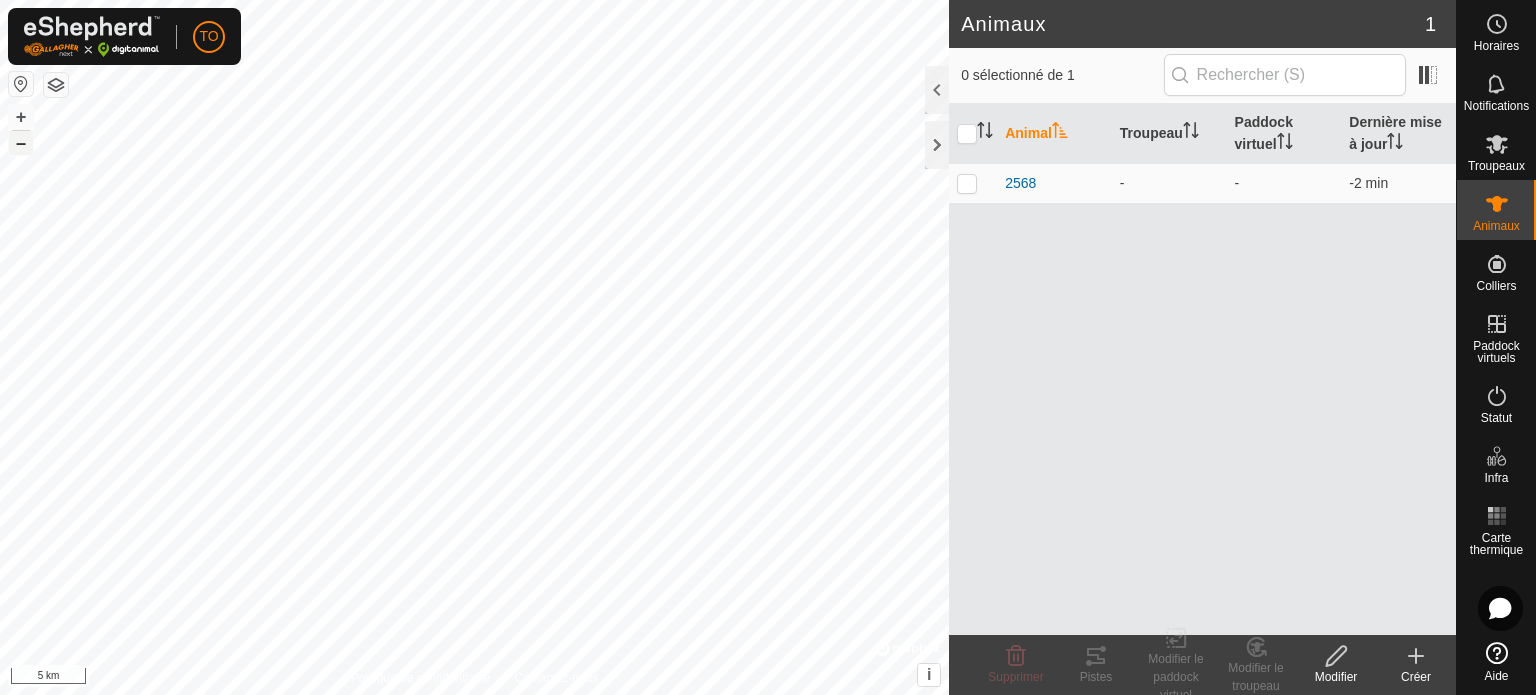 click on "–" at bounding box center (21, 143) 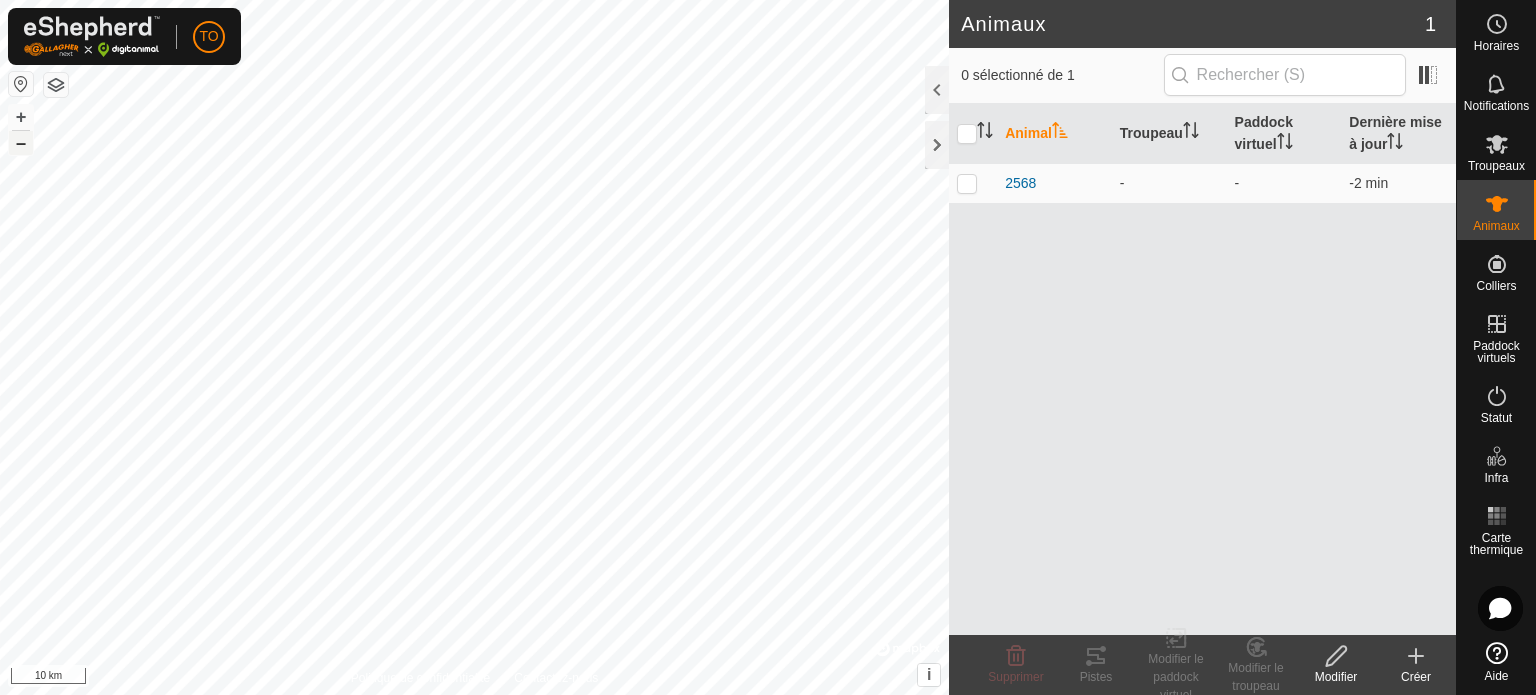 click on "–" at bounding box center (21, 143) 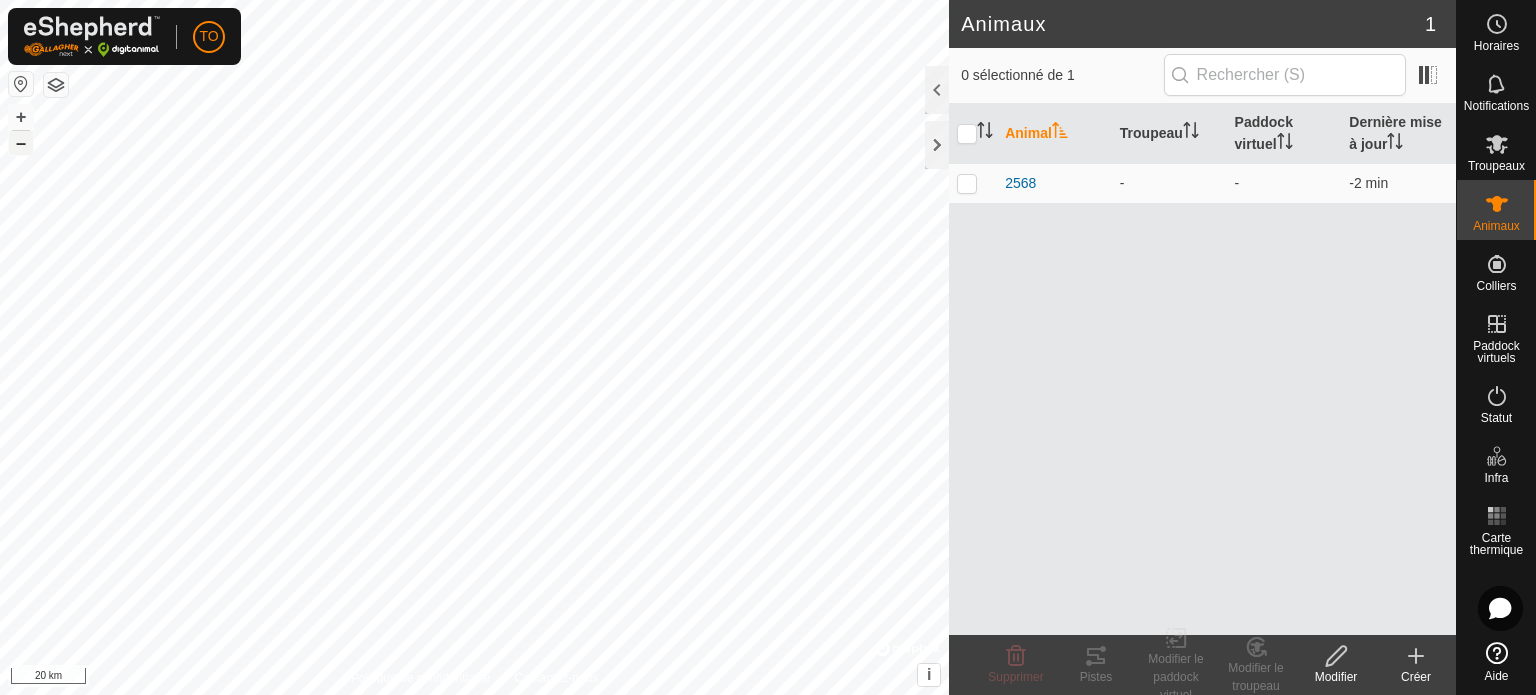 click on "–" at bounding box center [21, 143] 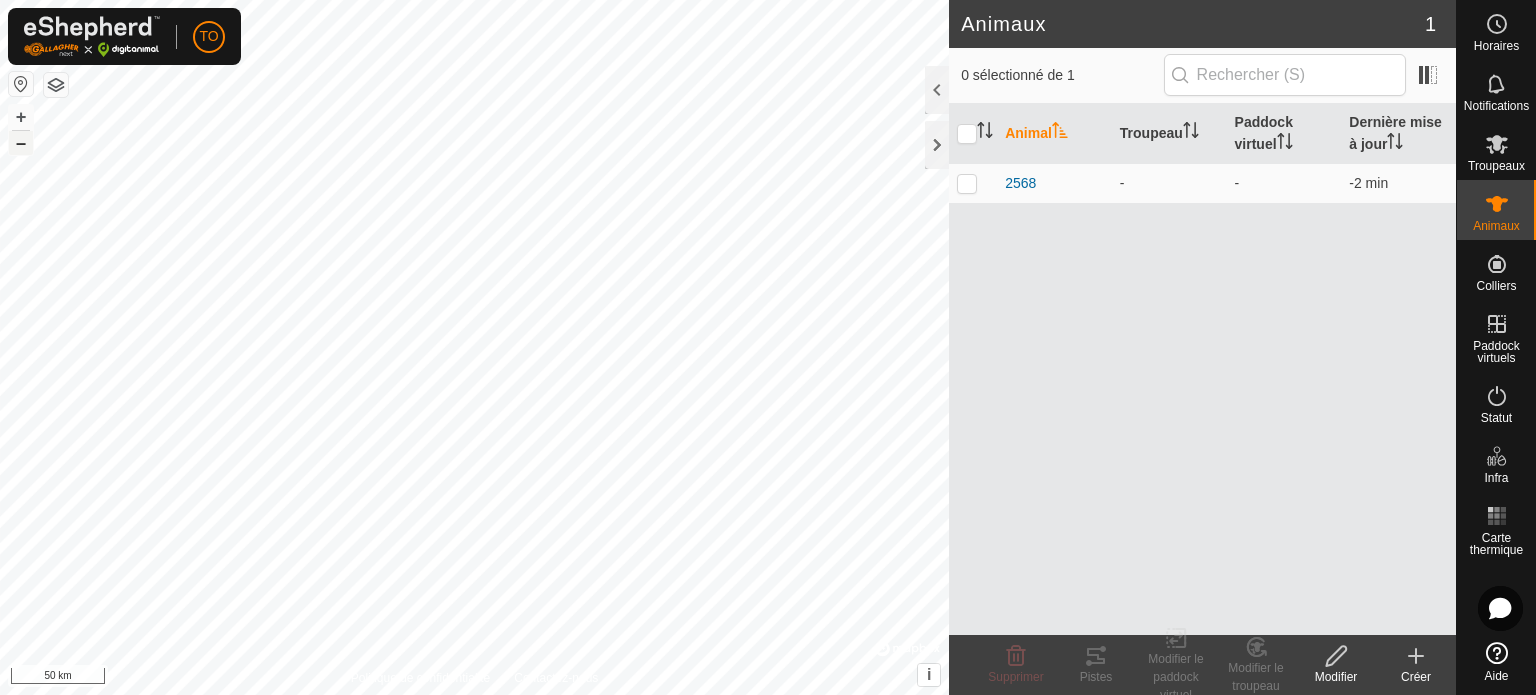 click on "–" at bounding box center (21, 143) 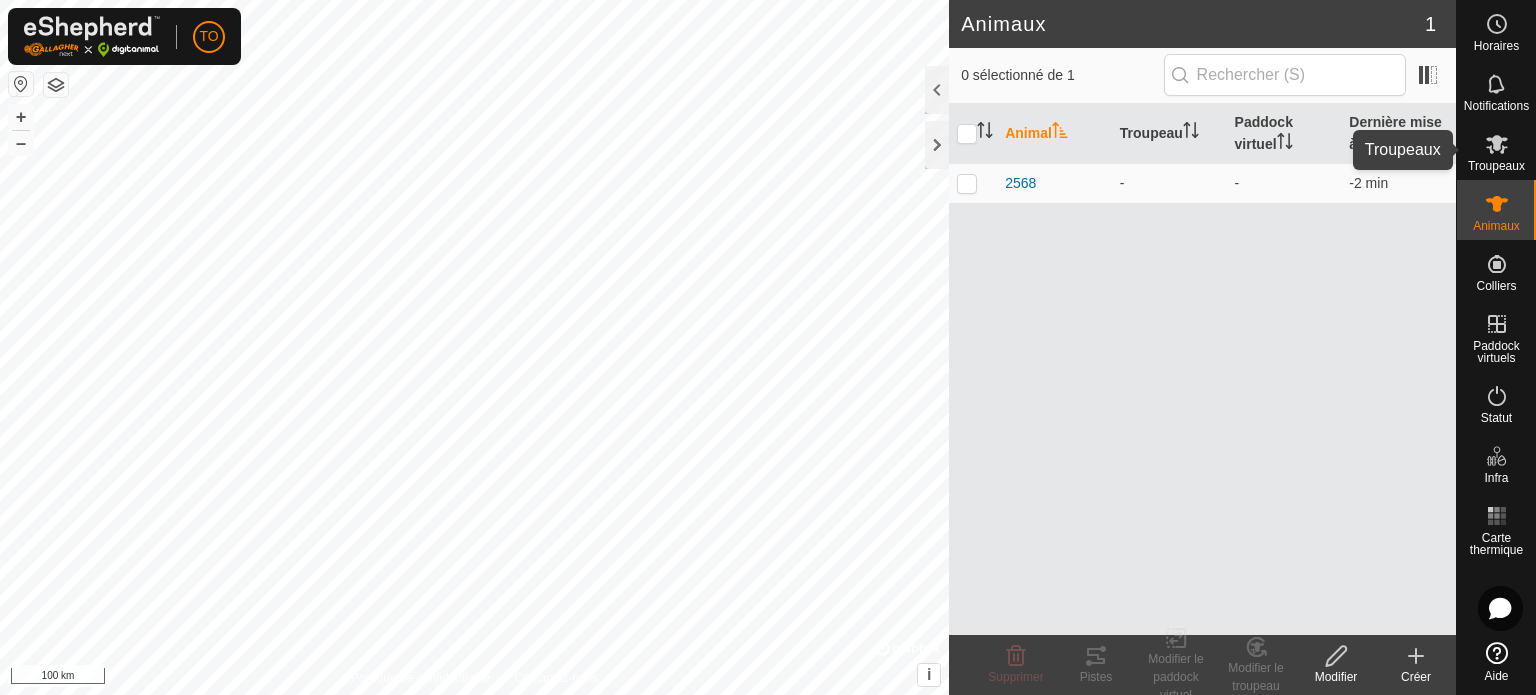 click 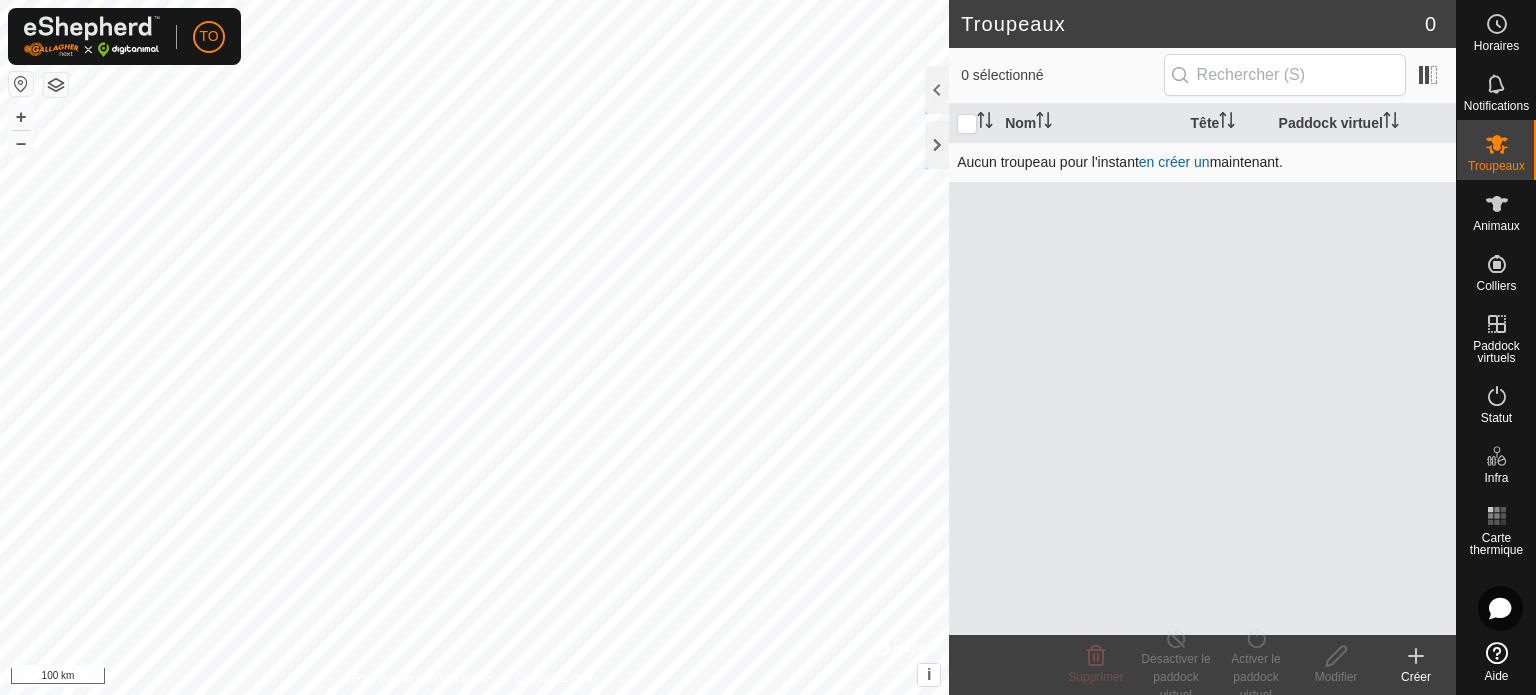click on "en créer un" at bounding box center [1174, 162] 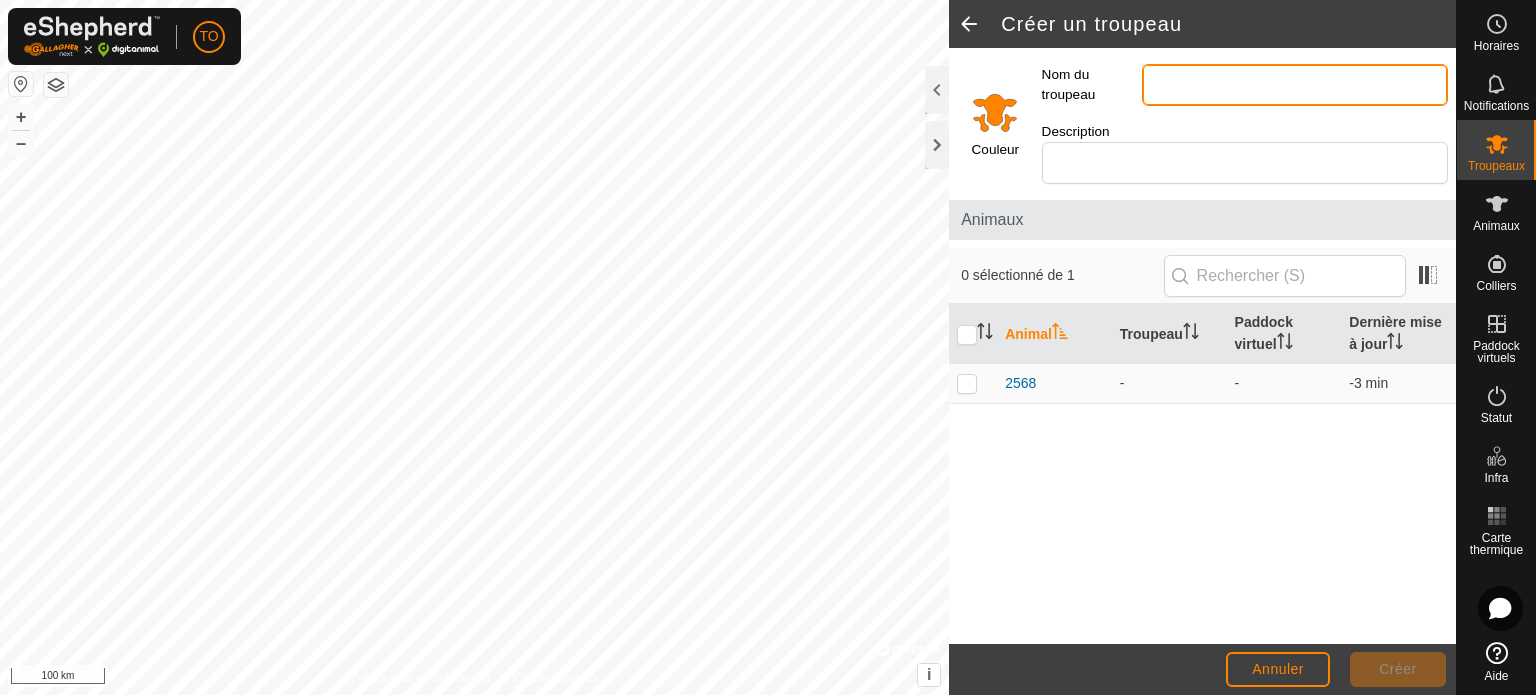 click on "Nom du troupeau" at bounding box center (1295, 85) 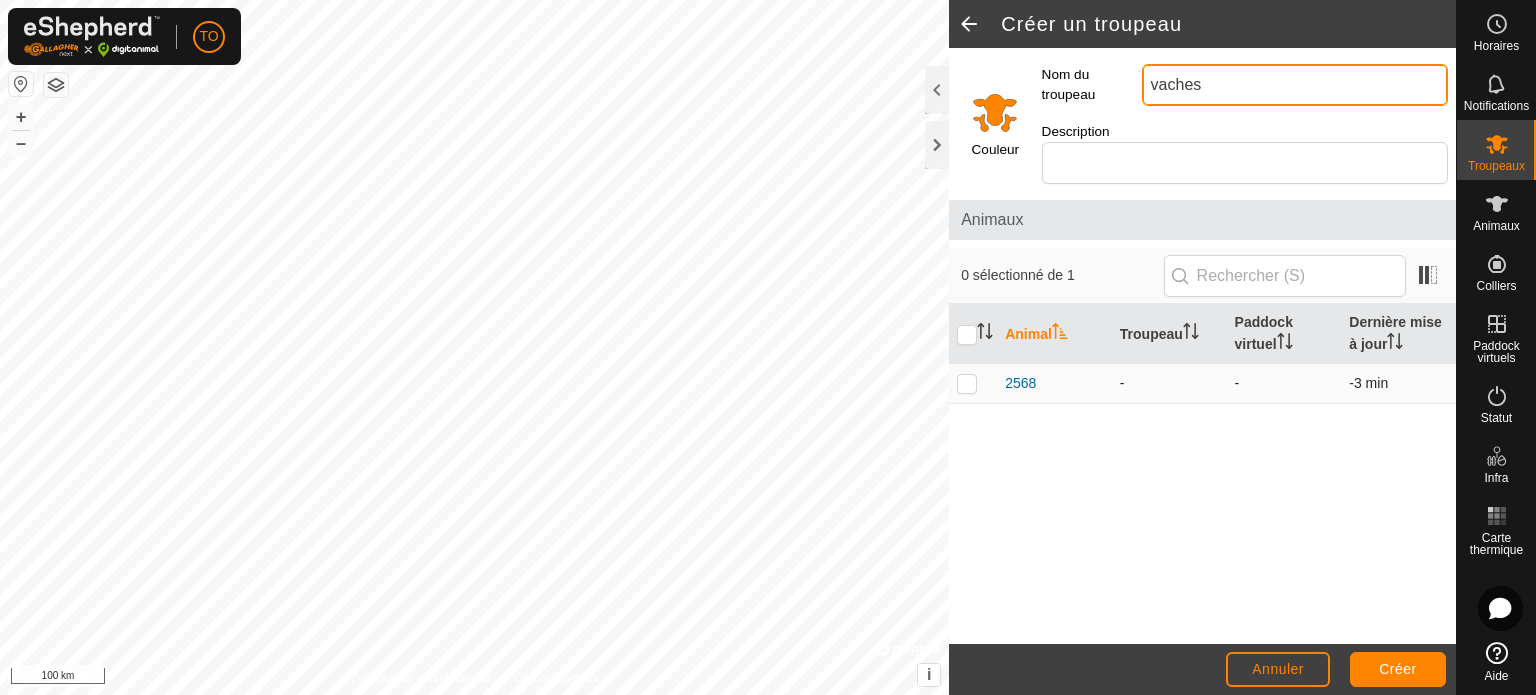 type on "vaches" 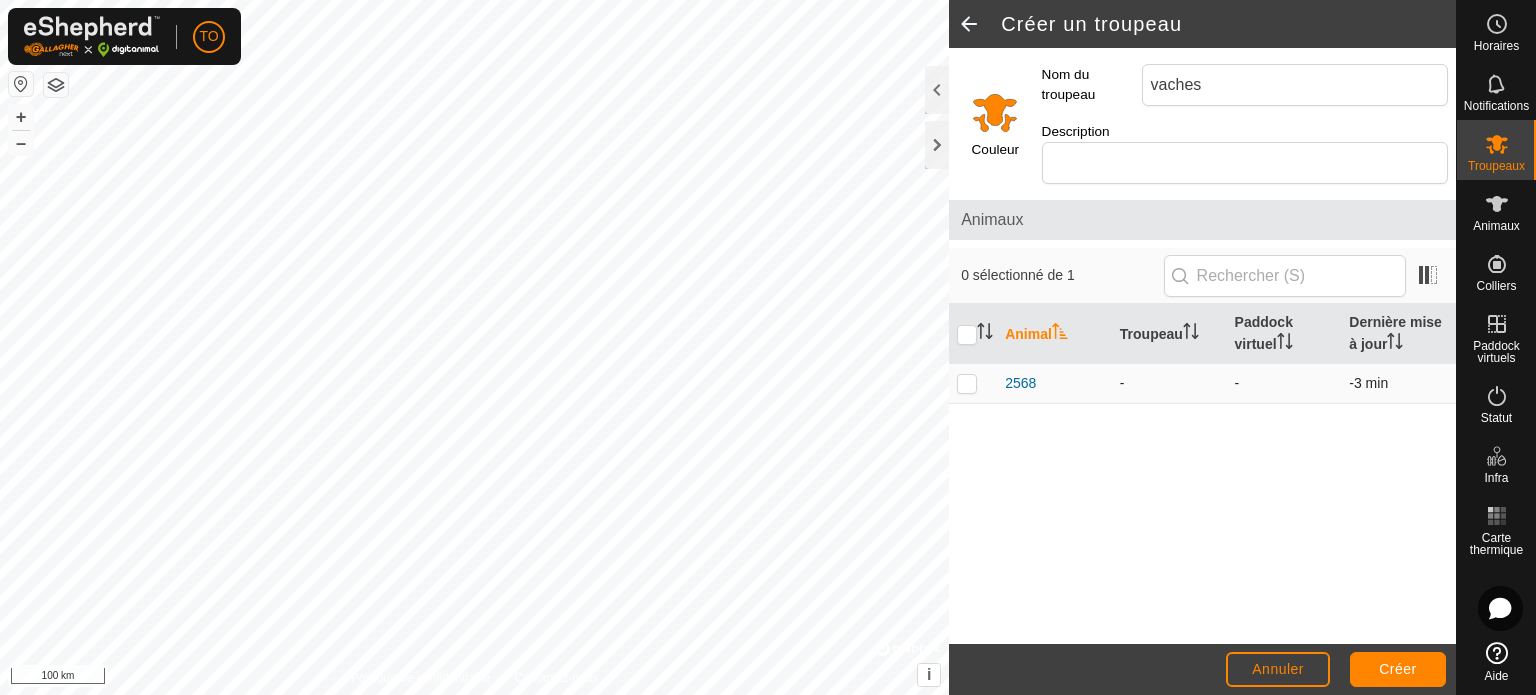 click at bounding box center [967, 383] 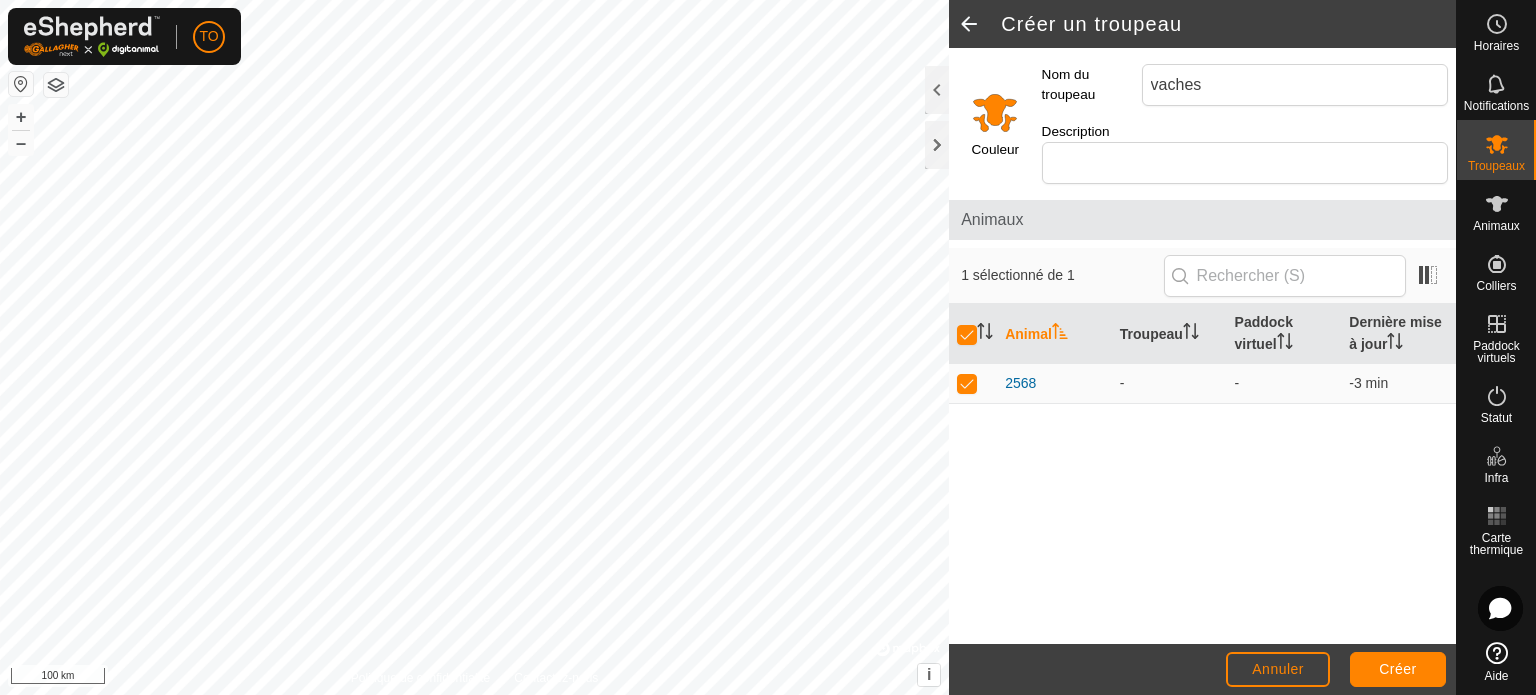 click 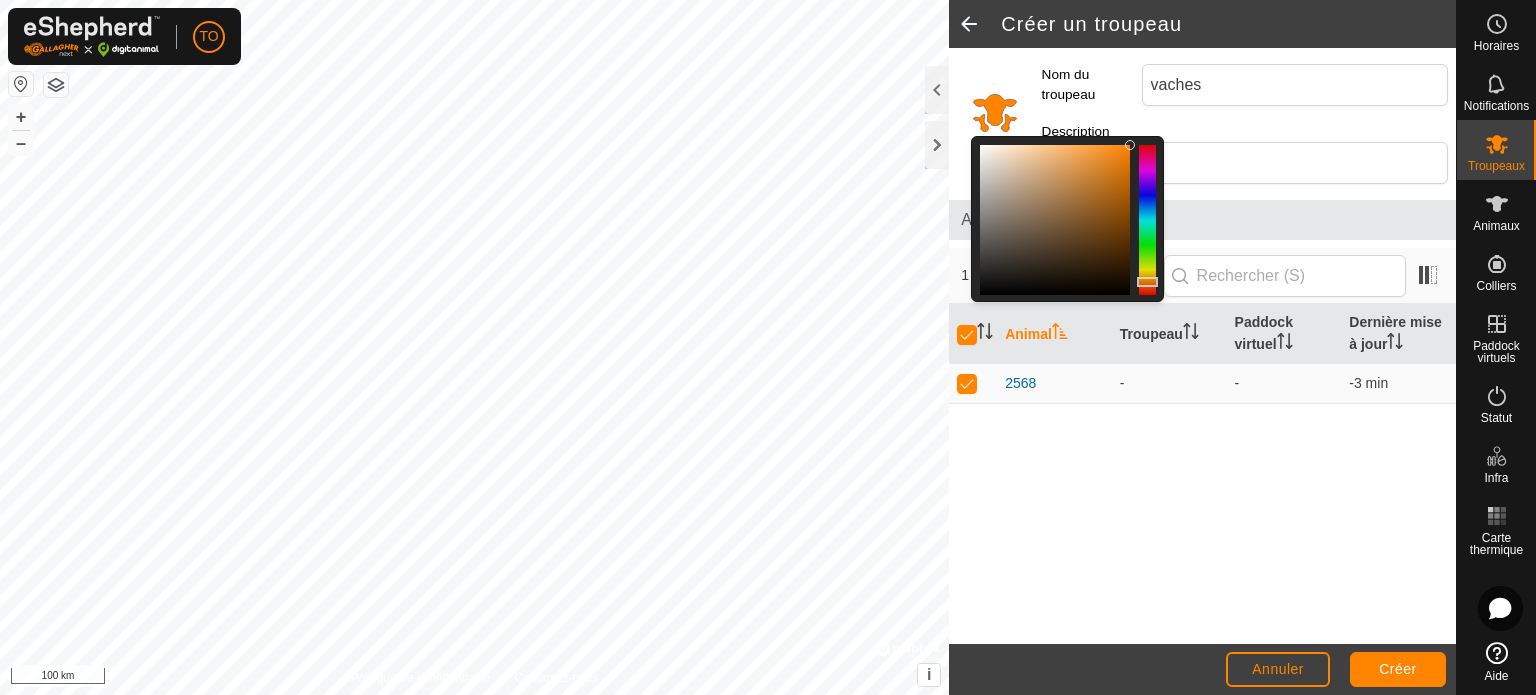 click 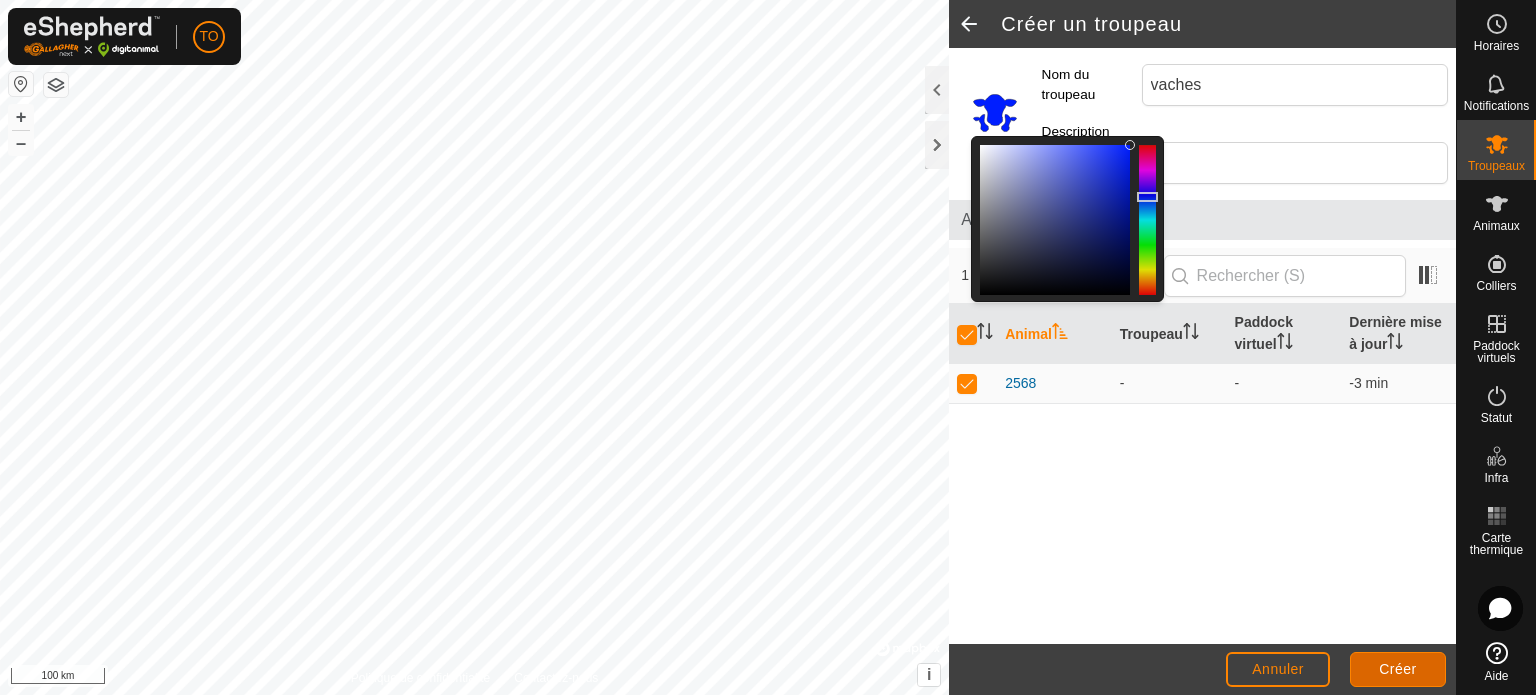 click on "Créer" at bounding box center (1398, 669) 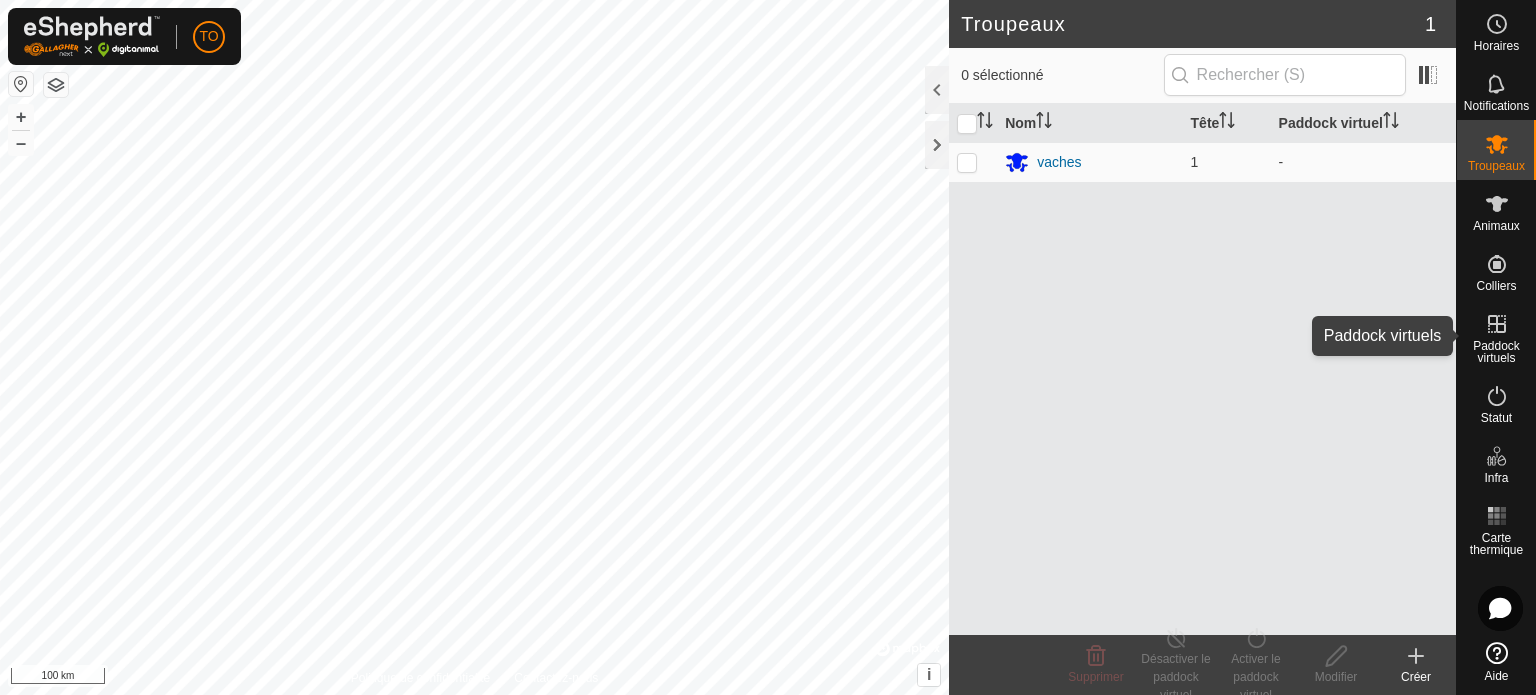 click at bounding box center [1497, 324] 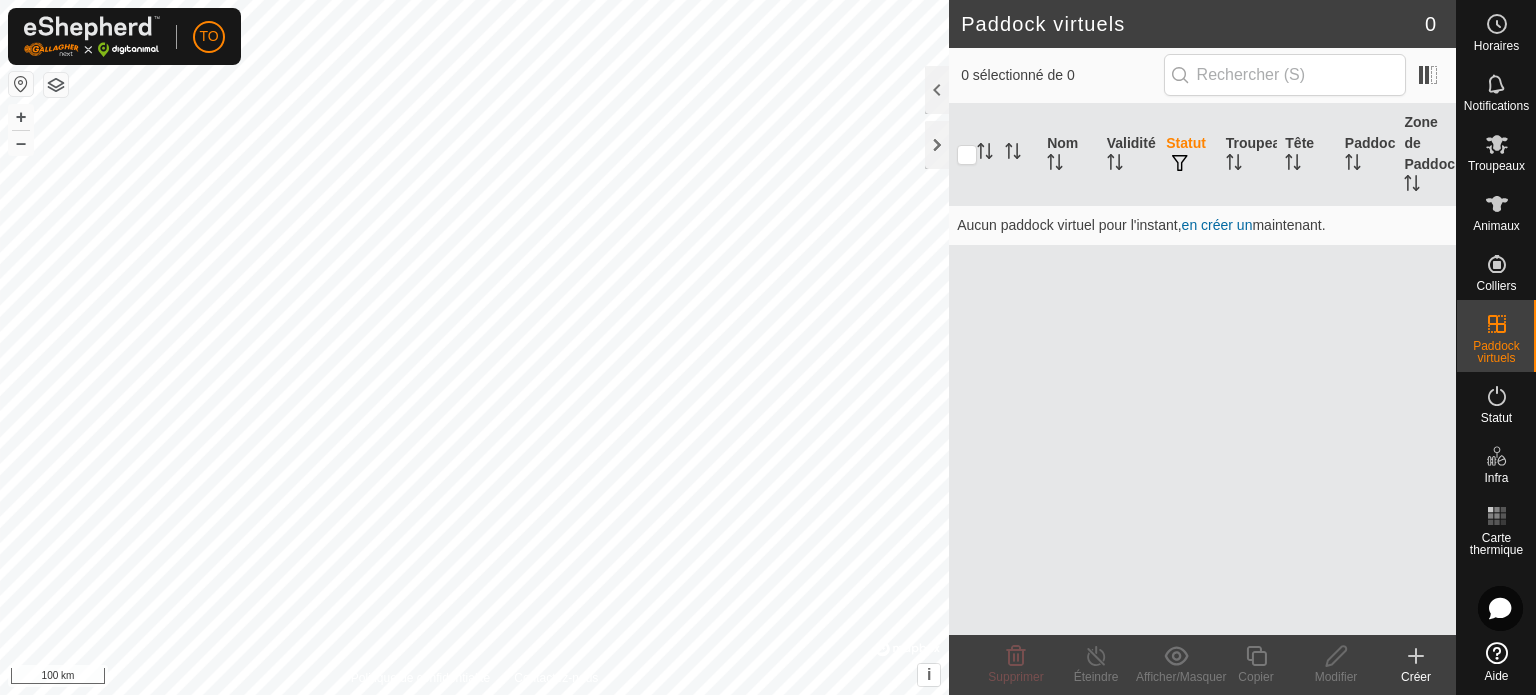 click on "en créer un" at bounding box center (1217, 225) 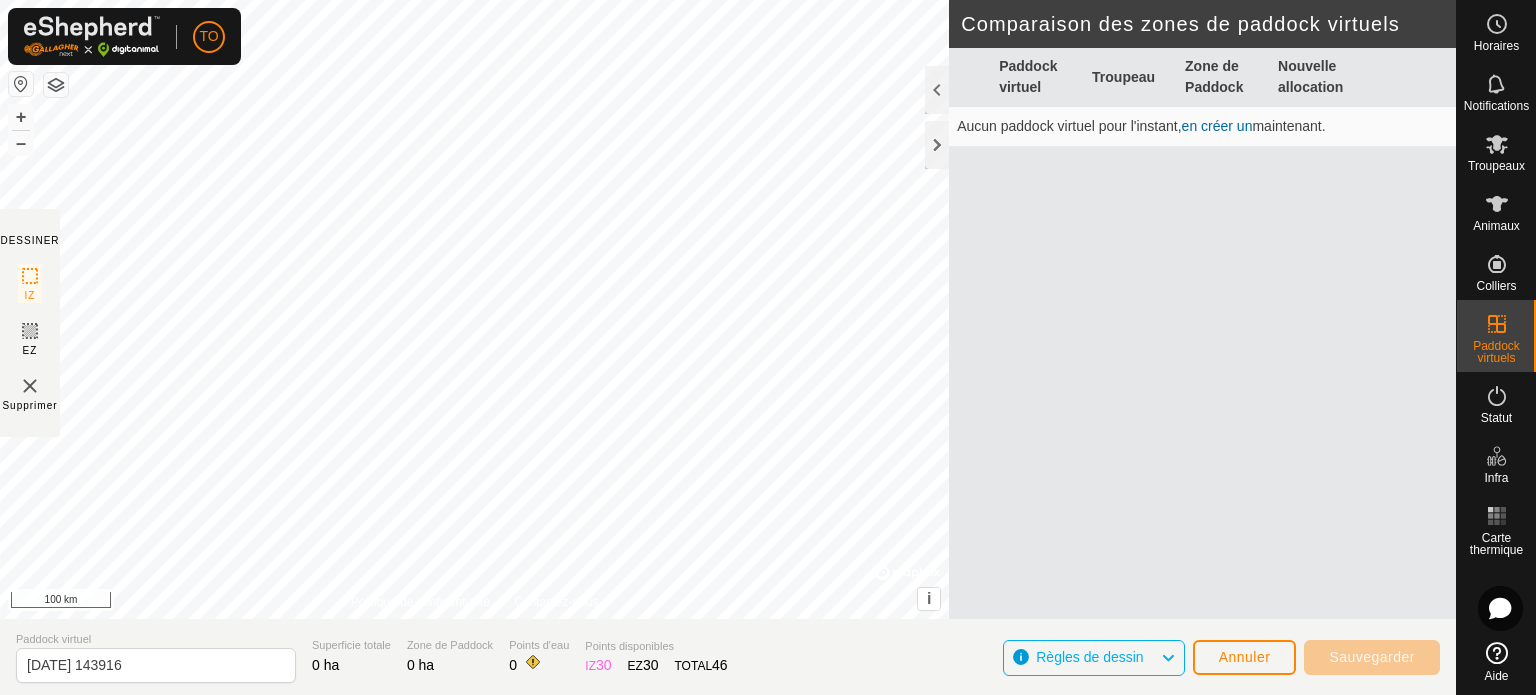 click on "DESSINER IZ EZ Supprimer Politique de confidentialité Contactez-nous + – ⇧ i ©  Mapbox , ©  OpenStreetMap ,  Improve this map 100 km Comparaison des zones de paddock virtuels     Paddock virtuel   Troupeau   Zone de Paddock   Nouvelle allocation   Aucun paddock virtuel pour l'instant,  en créer un  maintenant.  Paddock virtuel [DATE] 143916 Superficie totale 0 ha Zone de Paddock 0 ha Points d'eau 0 Points disponibles  IZ   30  EZ  30  TOTAL   46 Règles de dessin Annuler Sauvegarder" 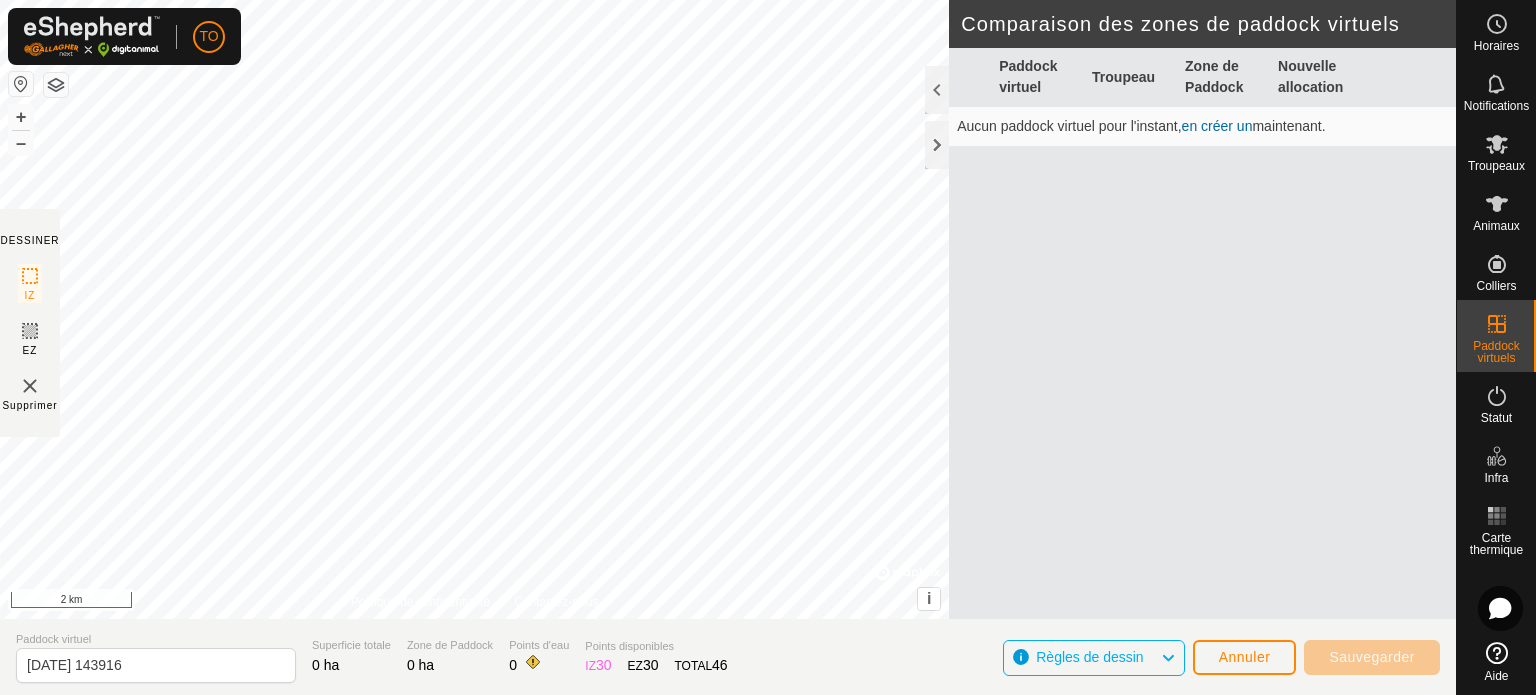 click at bounding box center [21, 84] 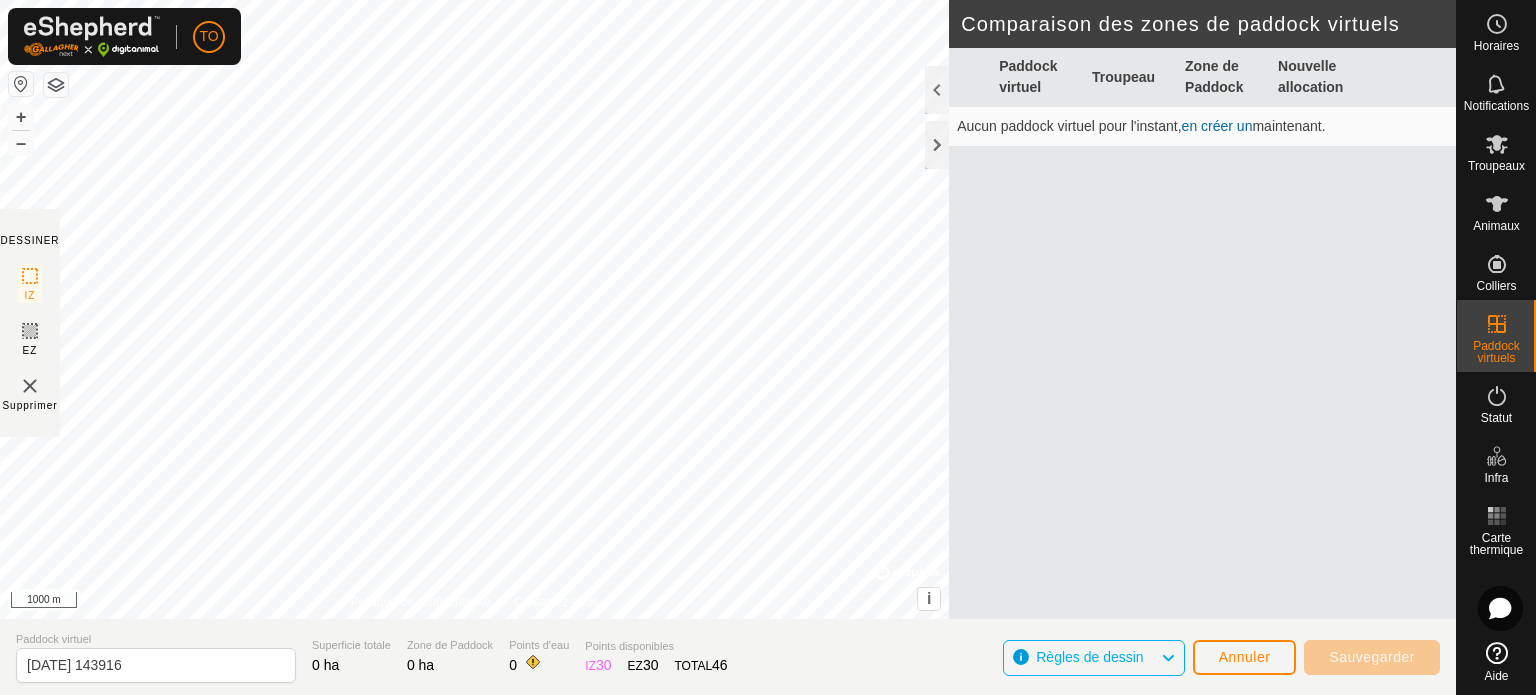 click on "TO Horaires Notifications Troupeaux Animaux Colliers Paddock virtuels Statut Infra Carte thermique Aide DESSINER IZ EZ Supprimer Politique de confidentialité Contactez-nous + – ⇧ i ©  Mapbox , ©  OpenStreetMap ,  Improve this map 1000 m Comparaison des zones de paddock virtuels     Paddock virtuel   Troupeau   Zone de Paddock   Nouvelle allocation   Aucun paddock virtuel pour l'instant,  en créer un  maintenant.  Paddock virtuel [DATE] 143916 Superficie totale 0 ha Zone de Paddock 0 ha Points d'eau 0 Points disponibles  IZ   30  EZ  30  TOTAL   46 Règles de dessin Annuler Sauvegarder" at bounding box center [768, 347] 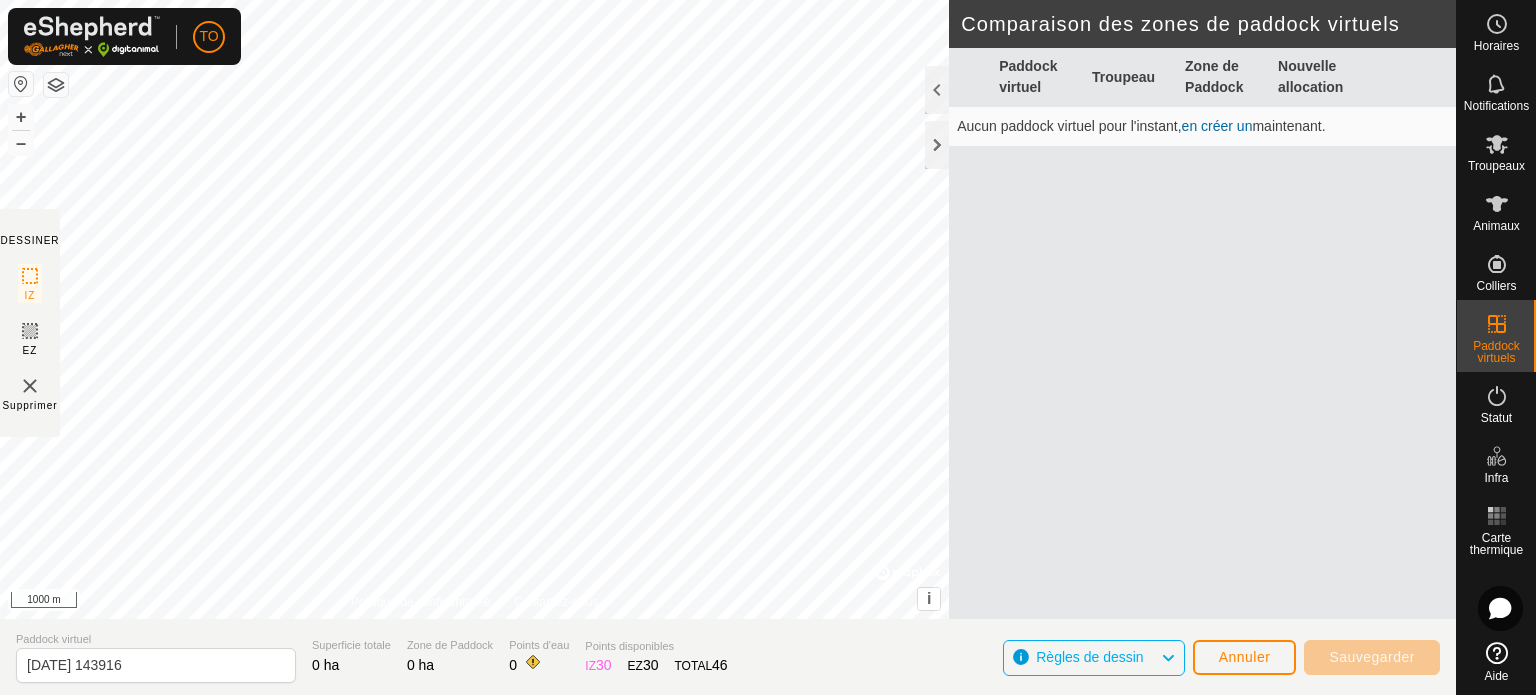click on "DESSINER IZ EZ Supprimer Politique de confidentialité Contactez-nous + – ⇧ i ©  Mapbox , ©  OpenStreetMap ,  Improve this map 1000 m Comparaison des zones de paddock virtuels     Paddock virtuel   Troupeau   Zone de Paddock   Nouvelle allocation   Aucun paddock virtuel pour l'instant,  en créer un  maintenant.  Paddock virtuel [DATE] 143916 Superficie totale 0 ha Zone de Paddock 0 ha Points d'eau 0 Points disponibles  IZ   30  EZ  30  TOTAL   46 Règles de dessin Annuler Sauvegarder" 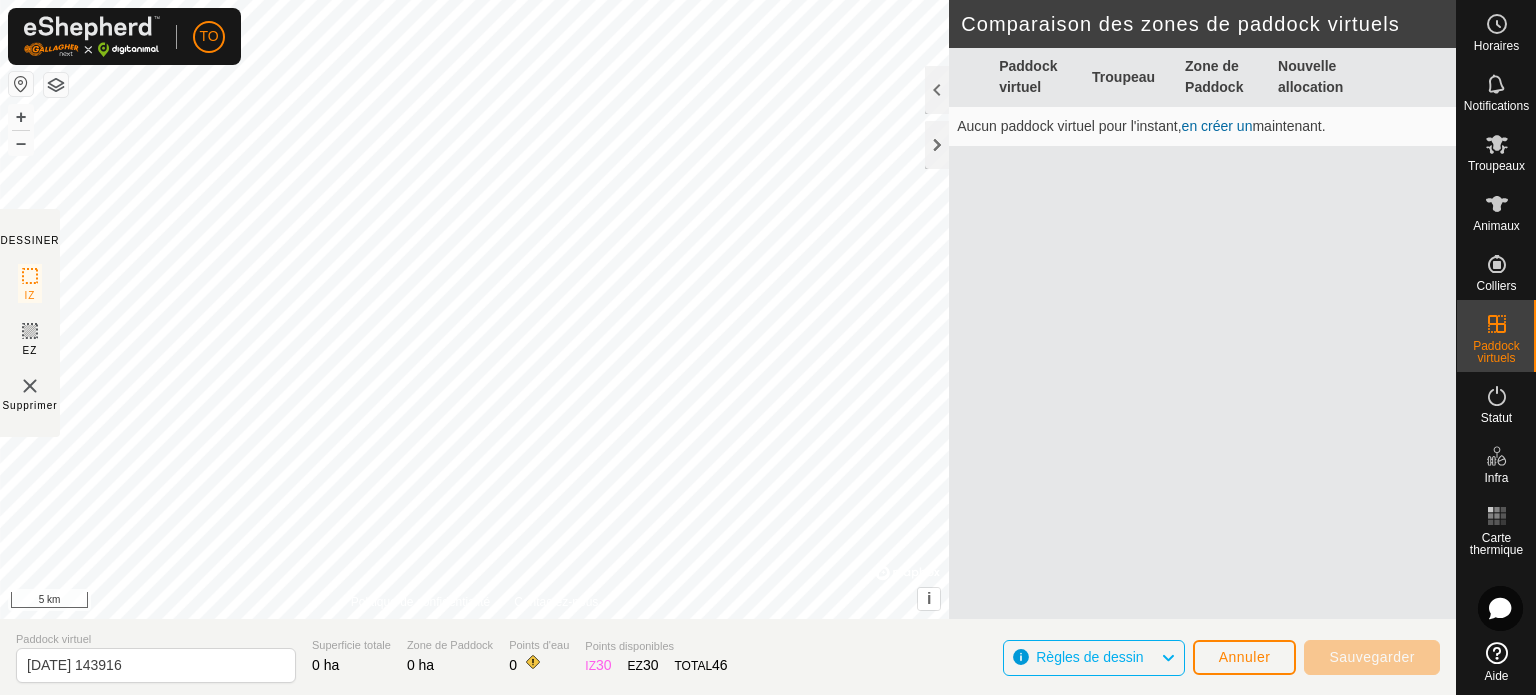 click on "DESSINER IZ EZ Supprimer Politique de confidentialité Contactez-nous + – ⇧ i ©  Mapbox , ©  OpenStreetMap ,  Improve this map 5 km Comparaison des zones de paddock virtuels     Paddock virtuel   Troupeau   Zone de Paddock   Nouvelle allocation   Aucun paddock virtuel pour l'instant,  en créer un  maintenant.  Paddock virtuel [DATE] 143916 Superficie totale 0 ha Zone de Paddock 0 ha Points d'eau 0 Points disponibles  IZ   30  EZ  30  TOTAL   46 Règles de dessin Annuler Sauvegarder" 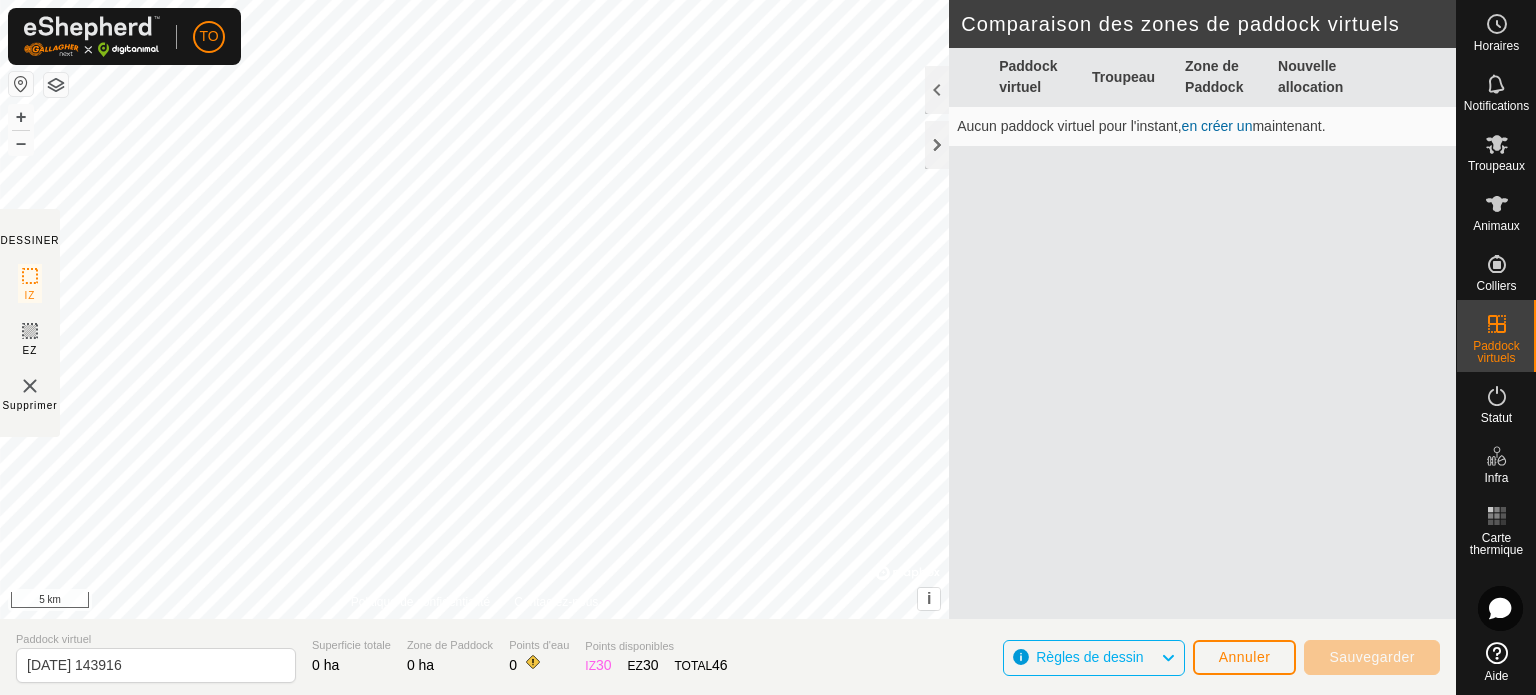 click on "TO Horaires Notifications Troupeaux Animaux Colliers Paddock virtuels Statut Infra Carte thermique Aide DESSINER IZ EZ Supprimer Politique de confidentialité Contactez-nous + – ⇧ i ©  Mapbox , ©  OpenStreetMap ,  Improve this map 5 km Comparaison des zones de paddock virtuels     Paddock virtuel   Troupeau   Zone de Paddock   Nouvelle allocation   Aucun paddock virtuel pour l'instant,  en créer un  maintenant.  Paddock virtuel [DATE] 143916 Superficie totale 0 ha Zone de Paddock 0 ha Points d'eau 0 Points disponibles  IZ   30  EZ  30  TOTAL   46 Règles de dessin Annuler Sauvegarder" at bounding box center (768, 347) 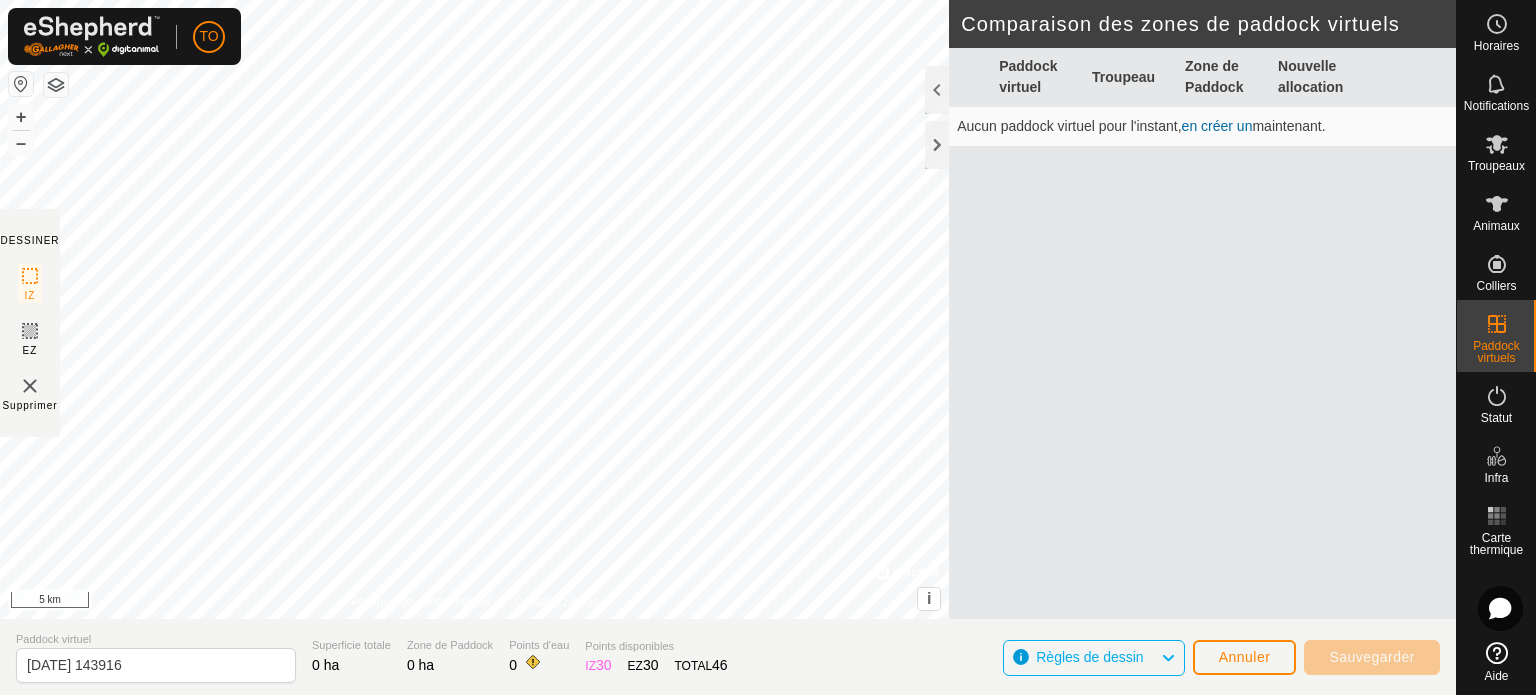 click on "TO Horaires Notifications Troupeaux Animaux Colliers Paddock virtuels Statut Infra Carte thermique Aide DESSINER IZ EZ Supprimer Politique de confidentialité Contactez-nous + – ⇧ i ©  Mapbox , ©  OpenStreetMap ,  Improve this map 5 km Comparaison des zones de paddock virtuels     Paddock virtuel   Troupeau   Zone de Paddock   Nouvelle allocation   Aucun paddock virtuel pour l'instant,  en créer un  maintenant.  Paddock virtuel [DATE] 143916 Superficie totale 0 ha Zone de Paddock 0 ha Points d'eau 0 Points disponibles  IZ   30  EZ  30  TOTAL   46 Règles de dessin Annuler Sauvegarder" at bounding box center (768, 347) 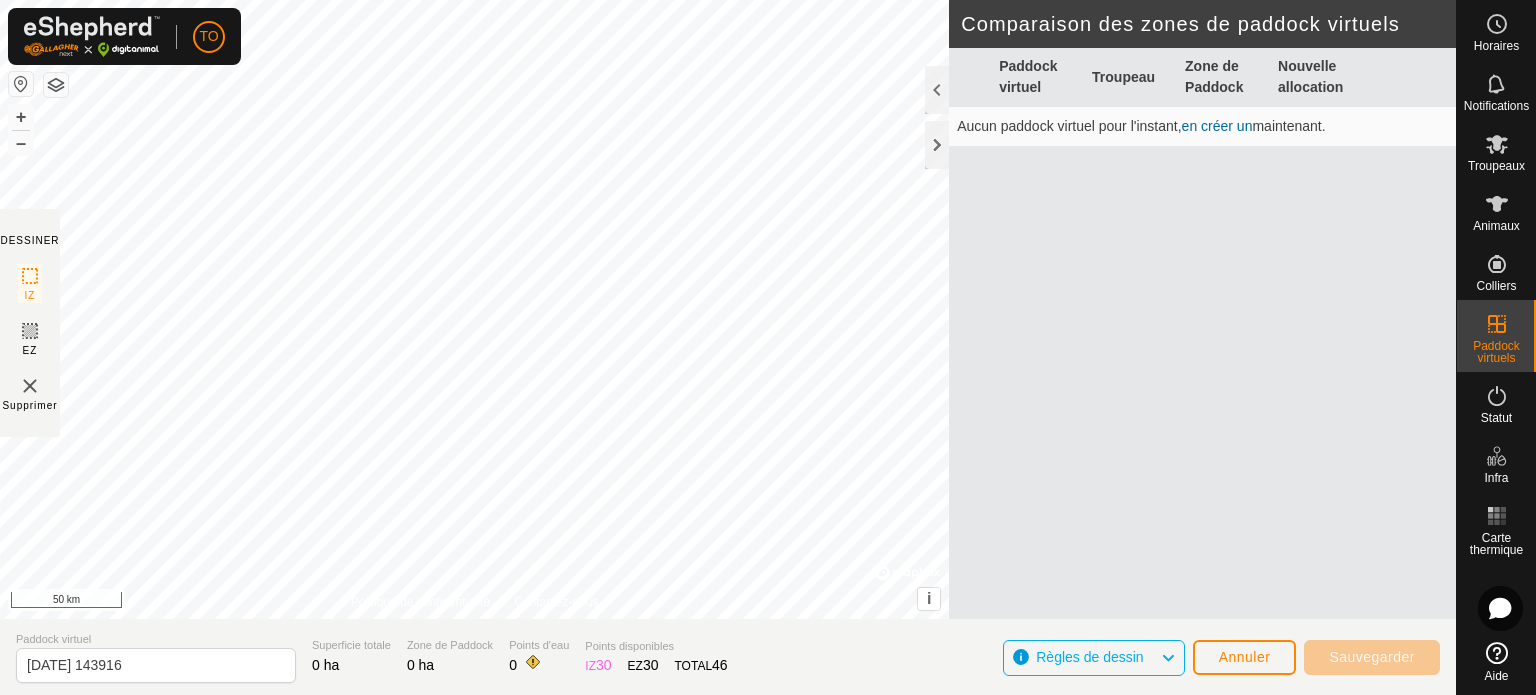 click on "TO Horaires Notifications Troupeaux Animaux Colliers Paddock virtuels Statut Infra Carte thermique Aide DESSINER IZ EZ Supprimer Politique de confidentialité Contactez-nous + – ⇧ i ©  Mapbox , ©  OpenStreetMap ,  Improve this map 50 km Comparaison des zones de paddock virtuels     Paddock virtuel   Troupeau   Zone de Paddock   Nouvelle allocation   Aucun paddock virtuel pour l'instant,  en créer un  maintenant.  Paddock virtuel [DATE] 143916 Superficie totale 0 ha Zone de Paddock 0 ha Points d'eau 0 Points disponibles  IZ   30  EZ  30  TOTAL   46 Règles de dessin Annuler Sauvegarder" at bounding box center [768, 347] 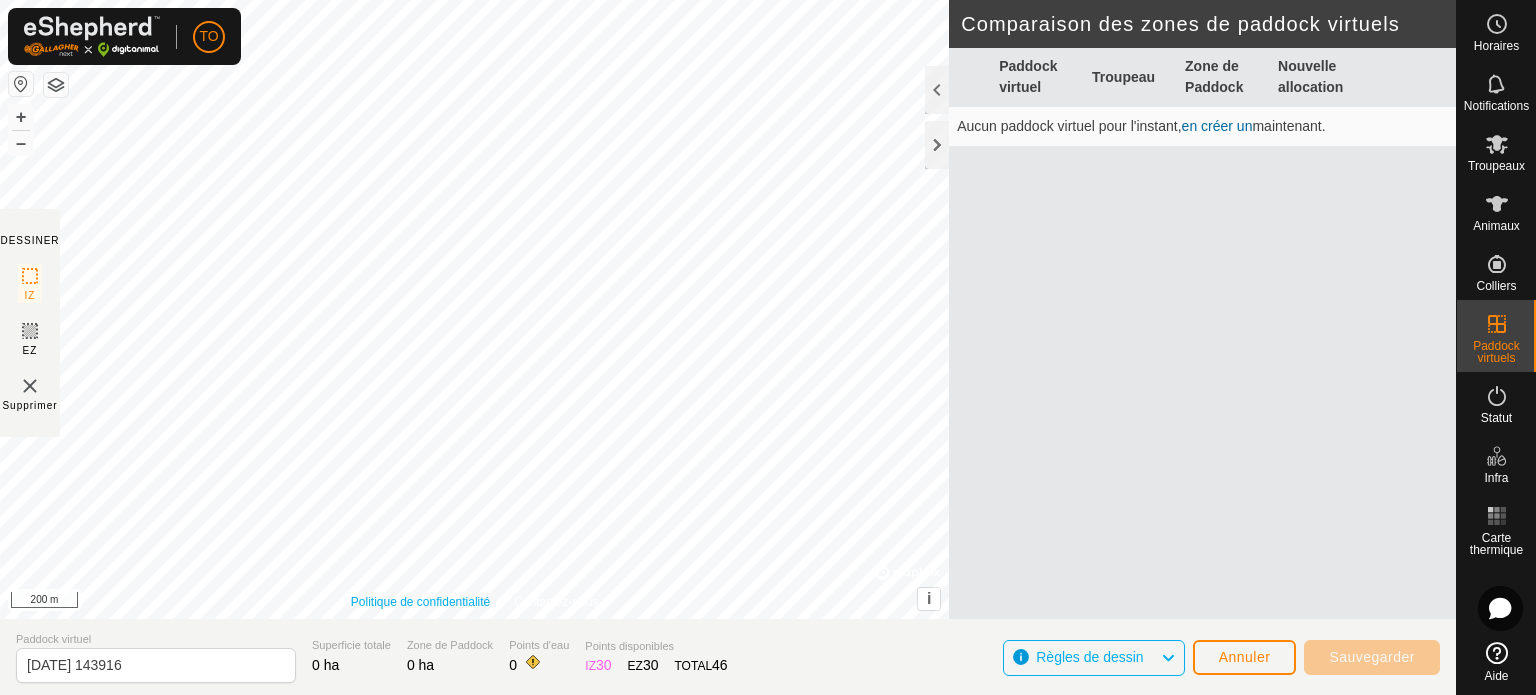 click on "DESSINER IZ EZ Supprimer Politique de confidentialité Contactez-nous + – ⇧ i ©  Mapbox , ©  OpenStreetMap ,  Improve this map 200 m Comparaison des zones de paddock virtuels     Paddock virtuel   Troupeau   Zone de Paddock   Nouvelle allocation   Aucun paddock virtuel pour l'instant,  en créer un  maintenant.  Paddock virtuel [DATE] 143916 Superficie totale 0 ha Zone de Paddock 0 ha Points d'eau 0 Points disponibles  IZ   30  EZ  30  TOTAL   46 Règles de dessin Annuler Sauvegarder" 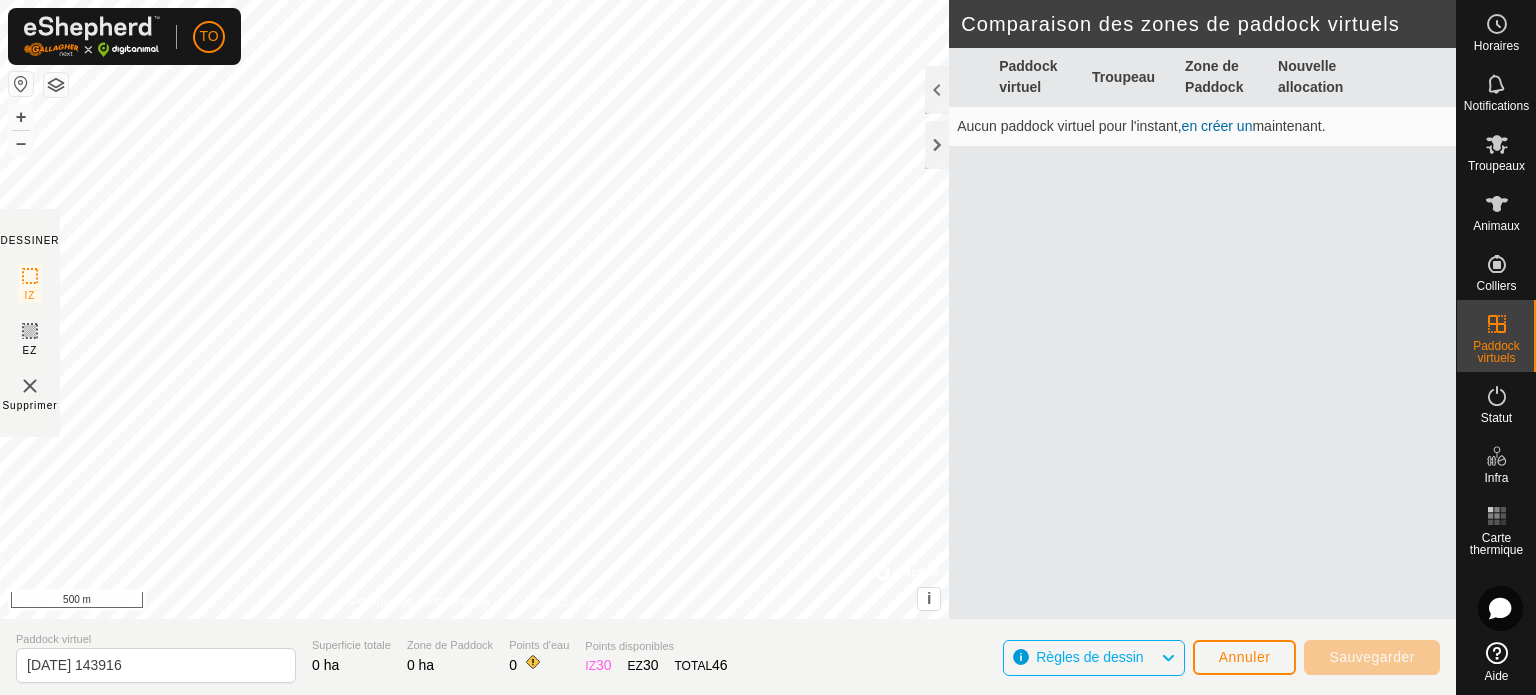 click on "TO Horaires Notifications Troupeaux Animaux Colliers Paddock virtuels Statut Infra Carte thermique Aide DESSINER IZ EZ Supprimer Politique de confidentialité Contactez-nous + – ⇧ i ©  Mapbox , ©  OpenStreetMap ,  Improve this map 500 m Comparaison des zones de paddock virtuels     Paddock virtuel   Troupeau   Zone de Paddock   Nouvelle allocation   Aucun paddock virtuel pour l'instant,  en créer un  maintenant.  Paddock virtuel [DATE] 143916 Superficie totale 0 ha Zone de Paddock 0 ha Points d'eau 0 Points disponibles  IZ   30  EZ  30  TOTAL   46 Règles de dessin Annuler Sauvegarder" at bounding box center [768, 347] 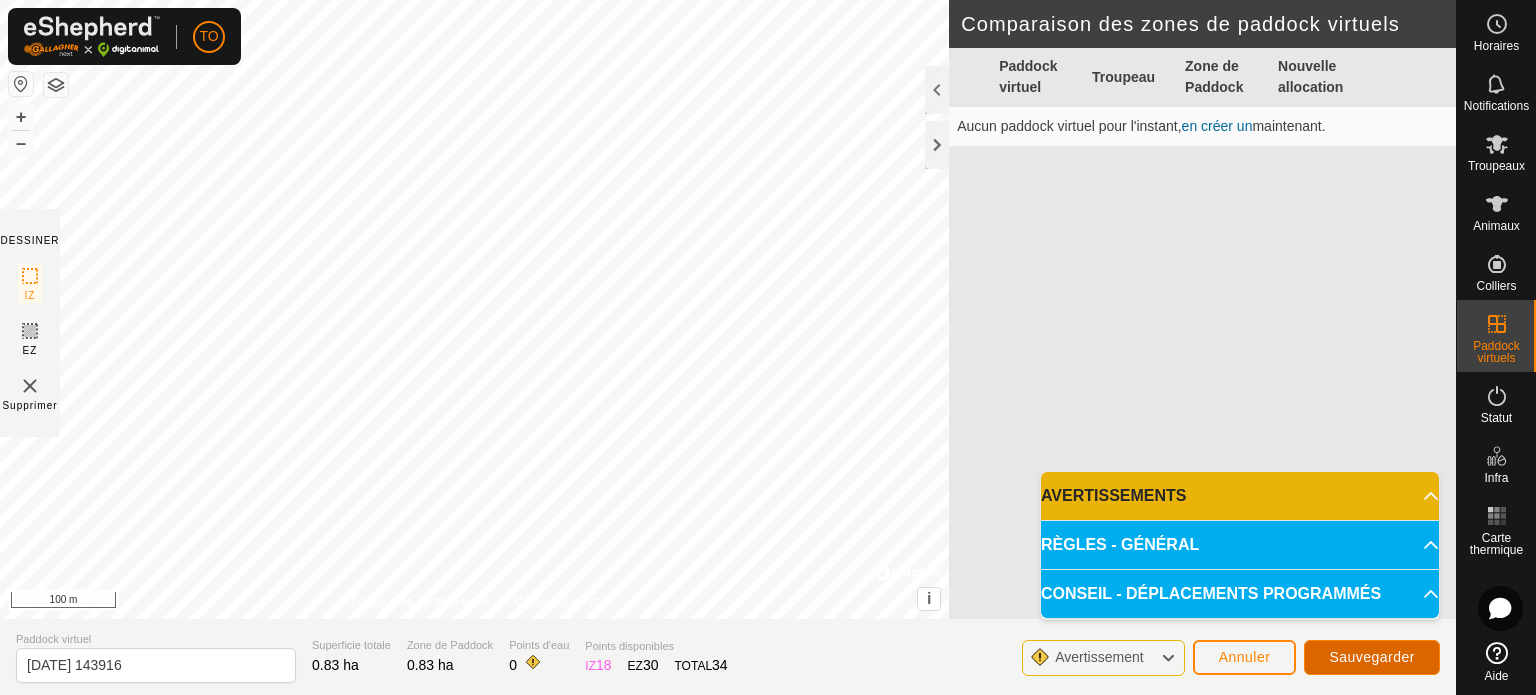 click on "Sauvegarder" 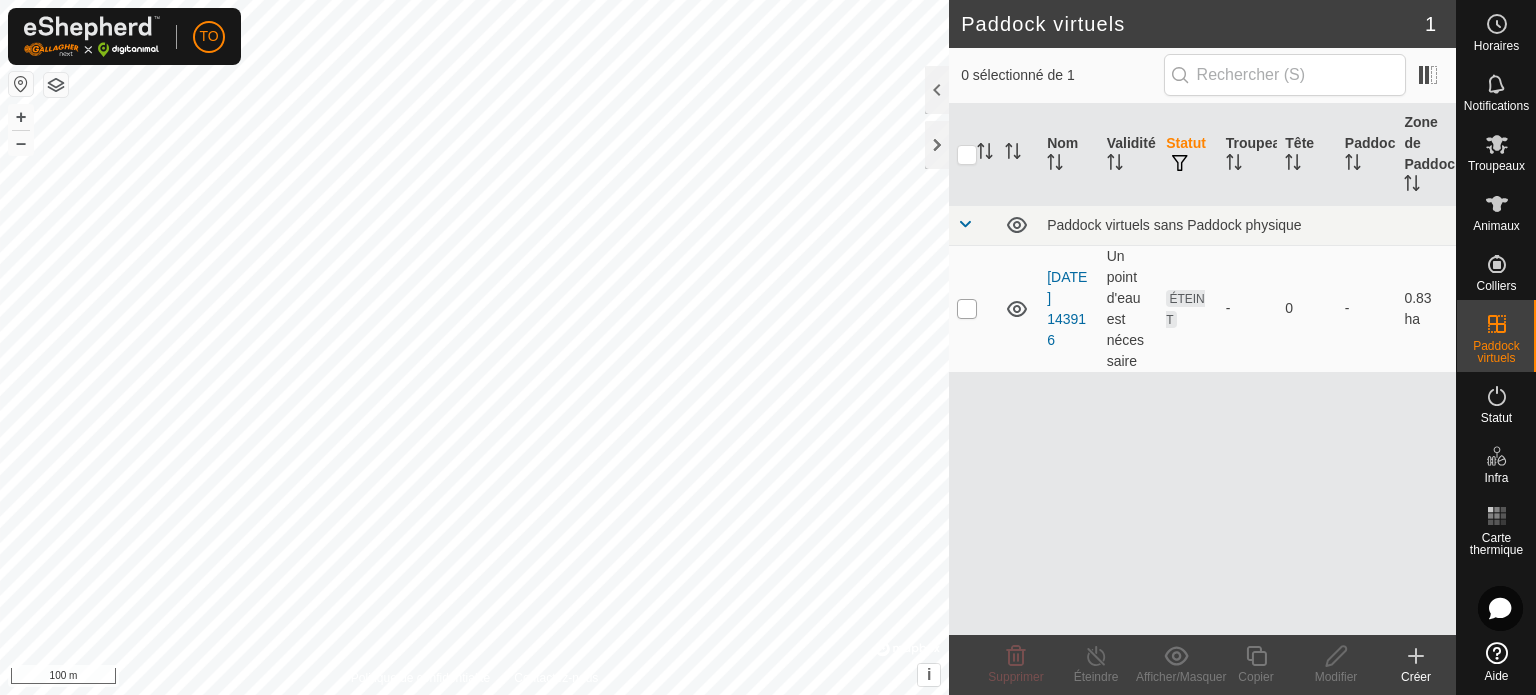 click at bounding box center (967, 309) 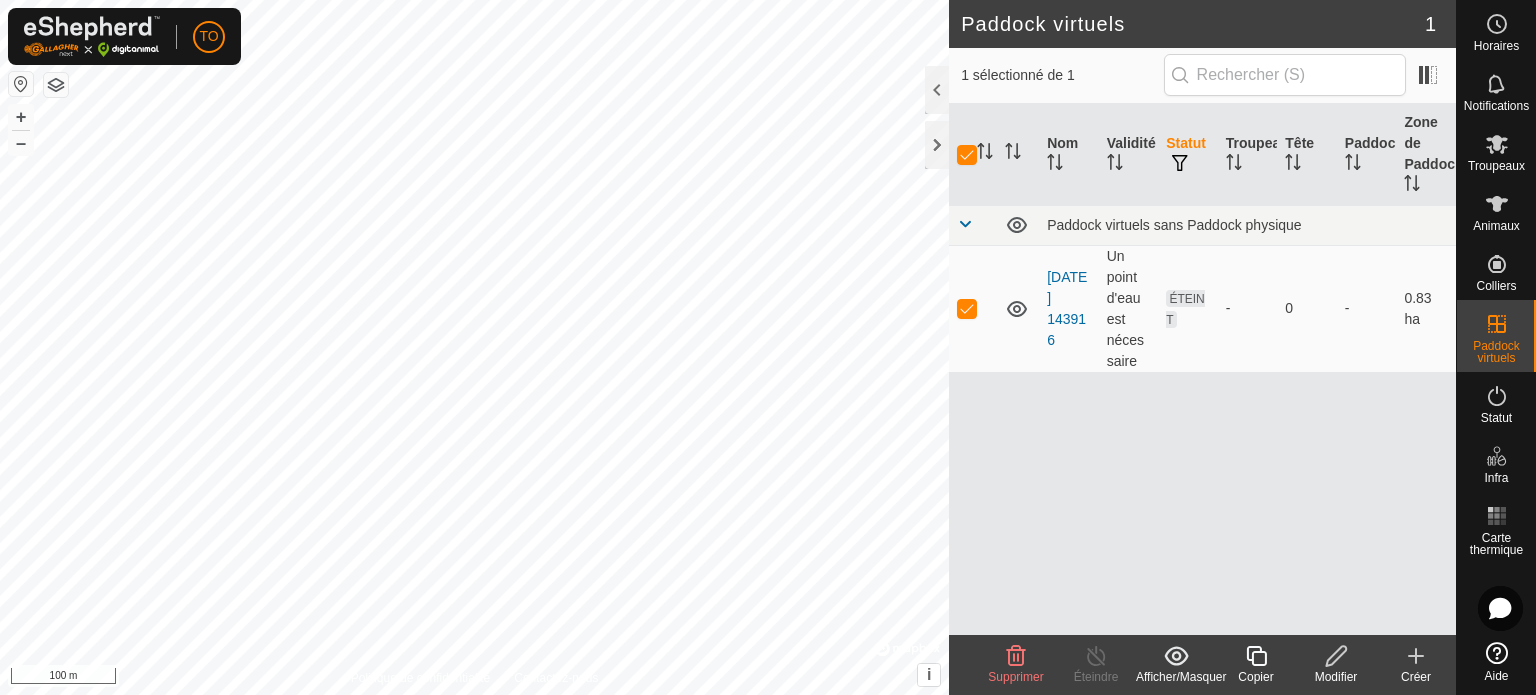 click on "Modifier" 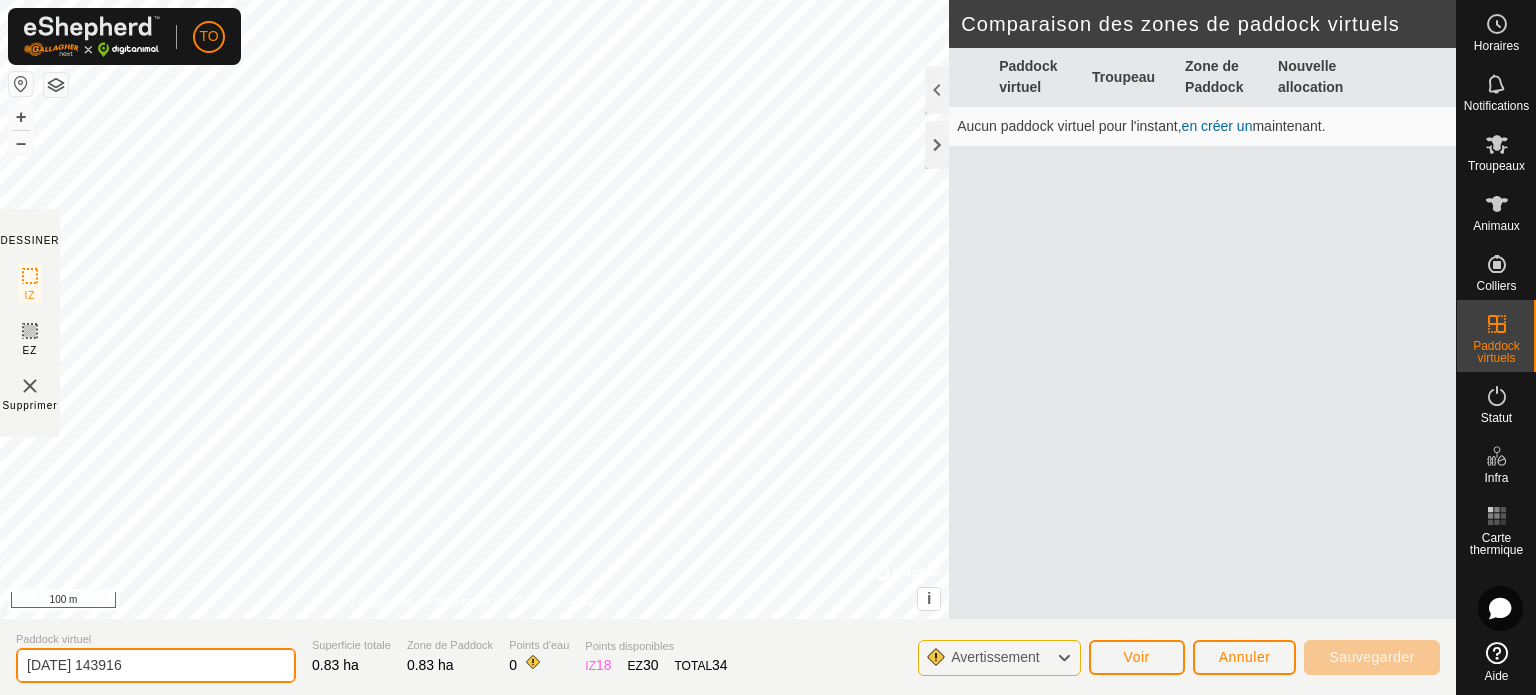 drag, startPoint x: 180, startPoint y: 661, endPoint x: 8, endPoint y: 644, distance: 172.83807 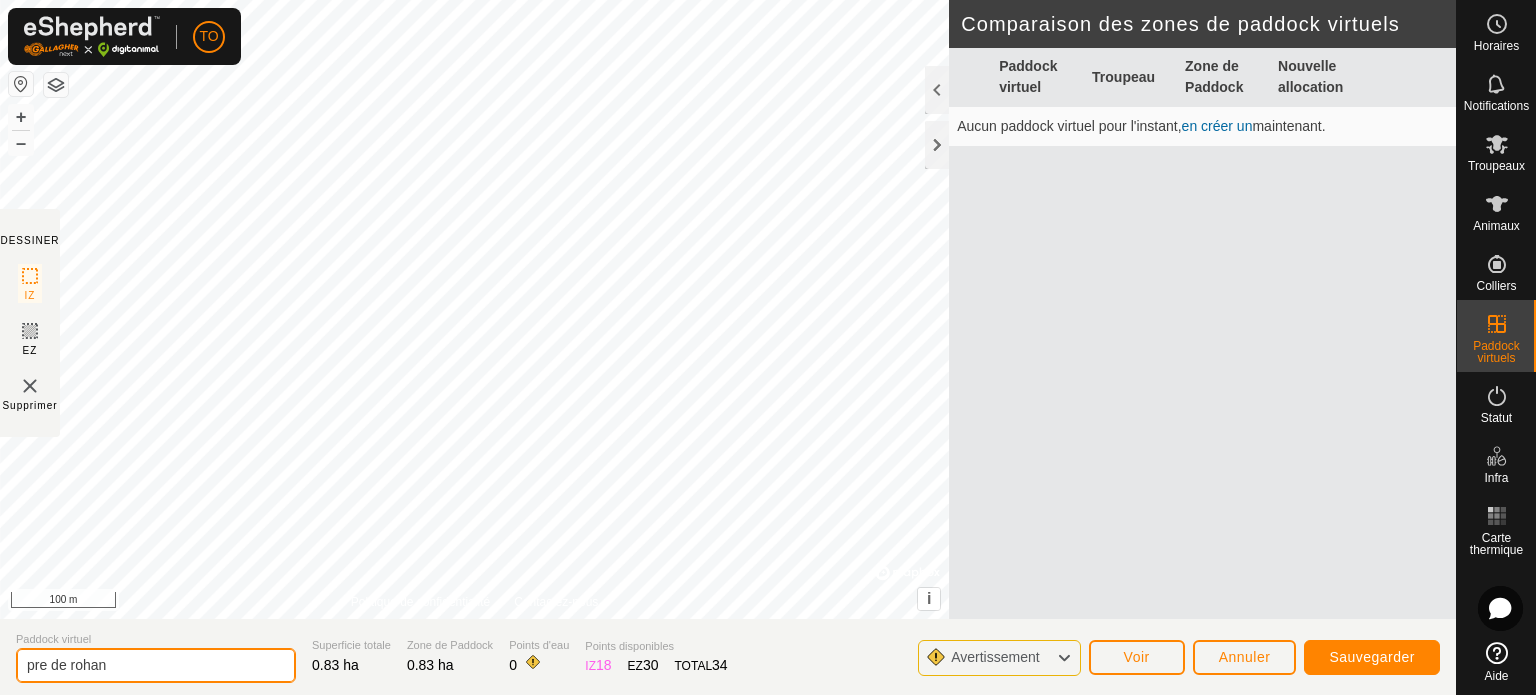type on "pre de rohan" 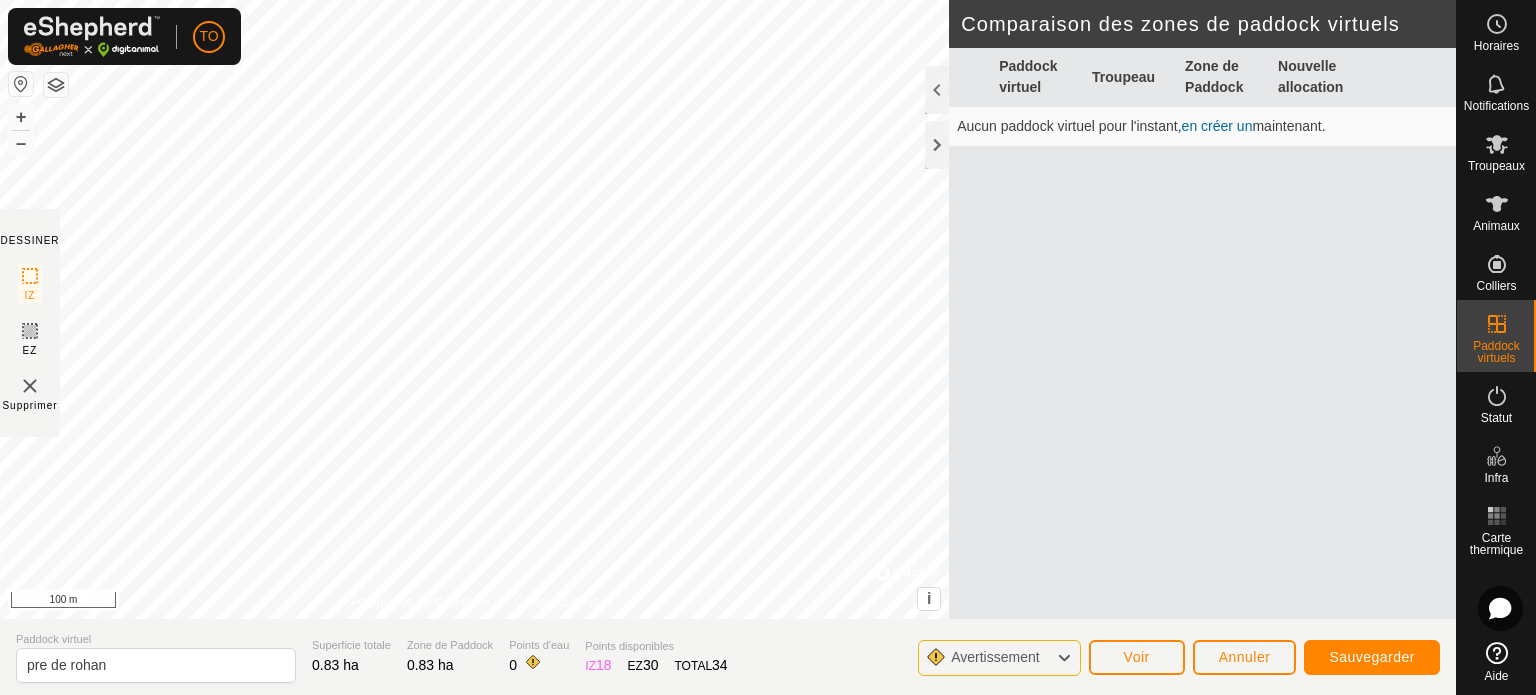 click on "Sauvegarder" 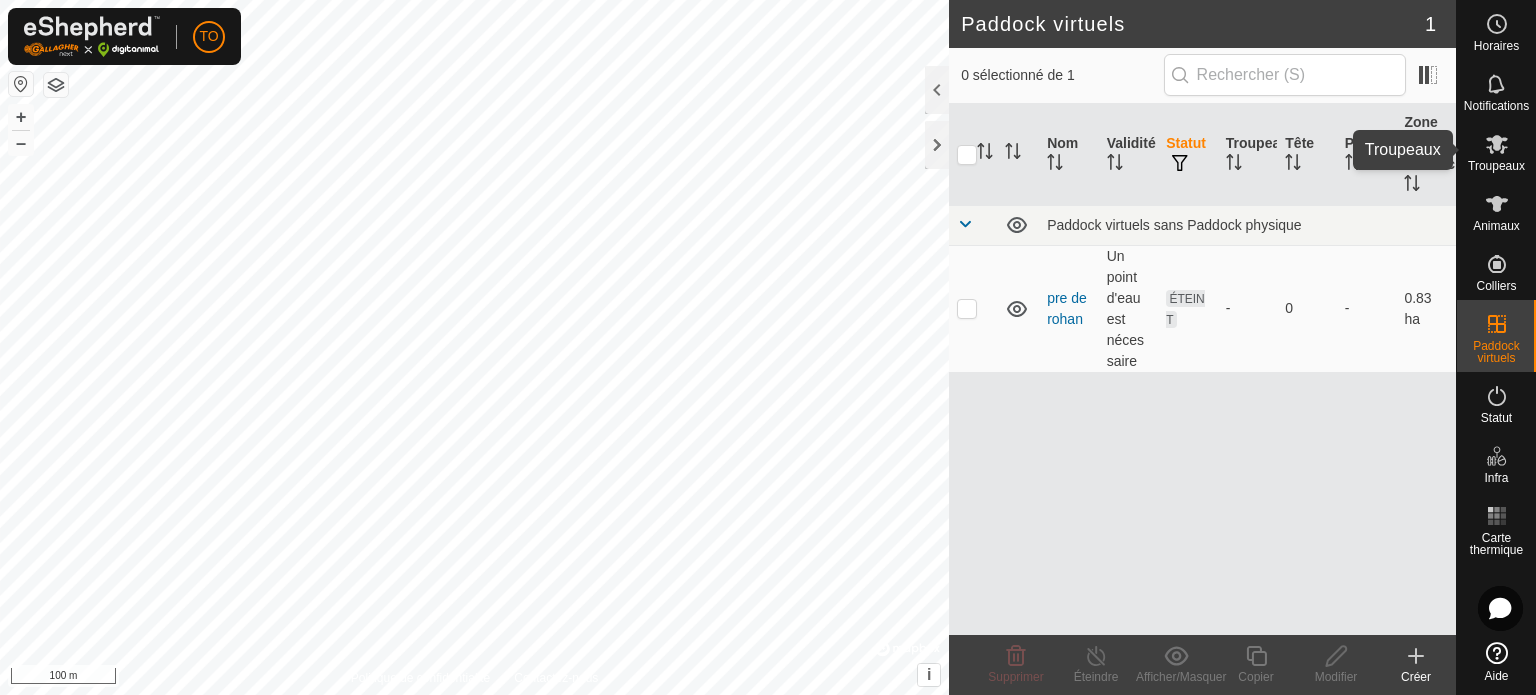 click 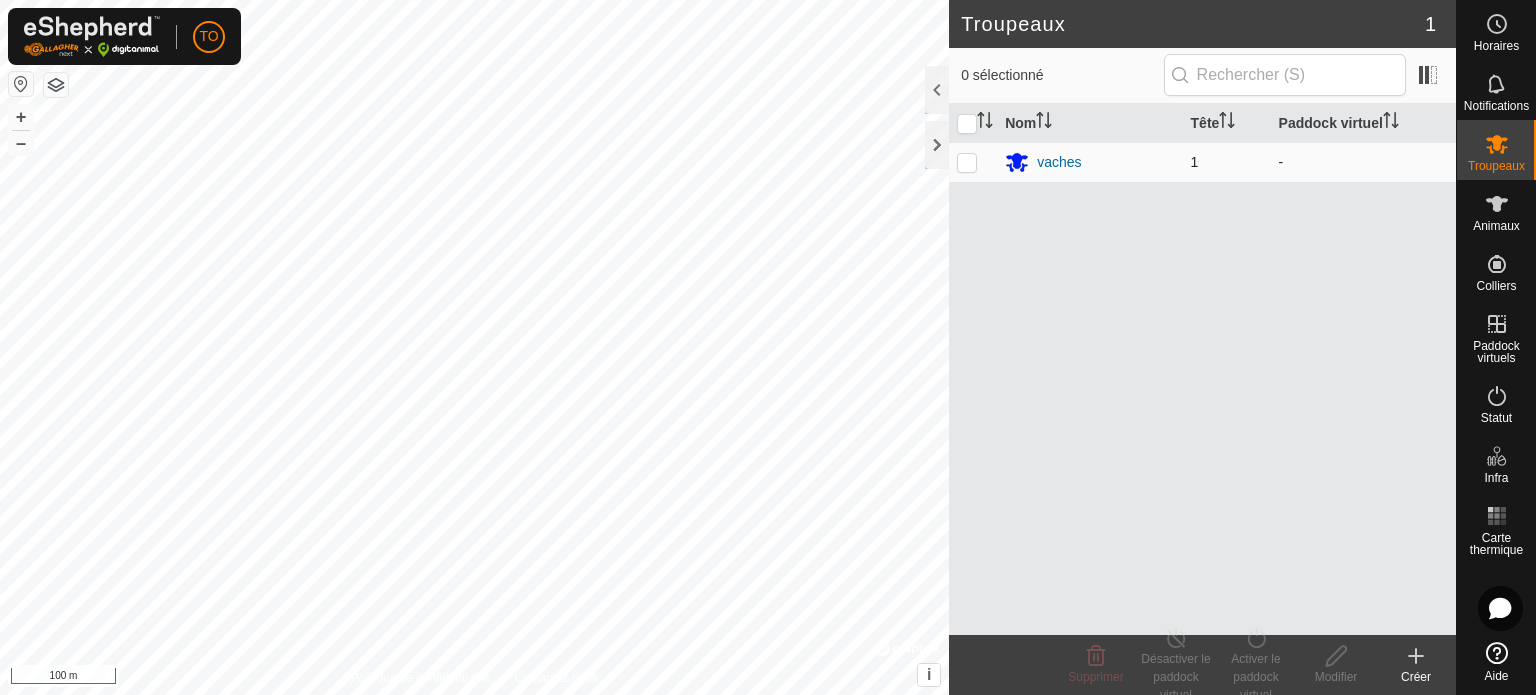 click at bounding box center [967, 162] 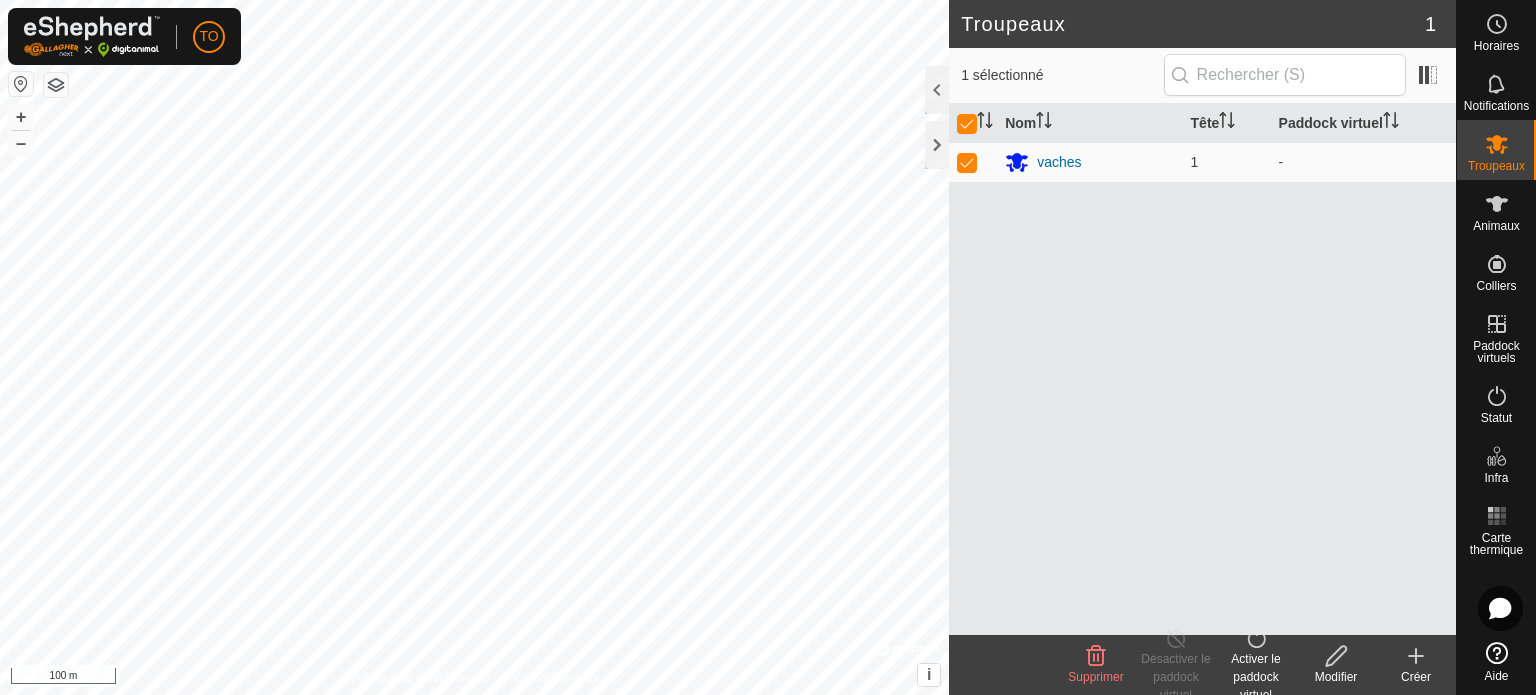 click on "Activer le paddock virtuel" 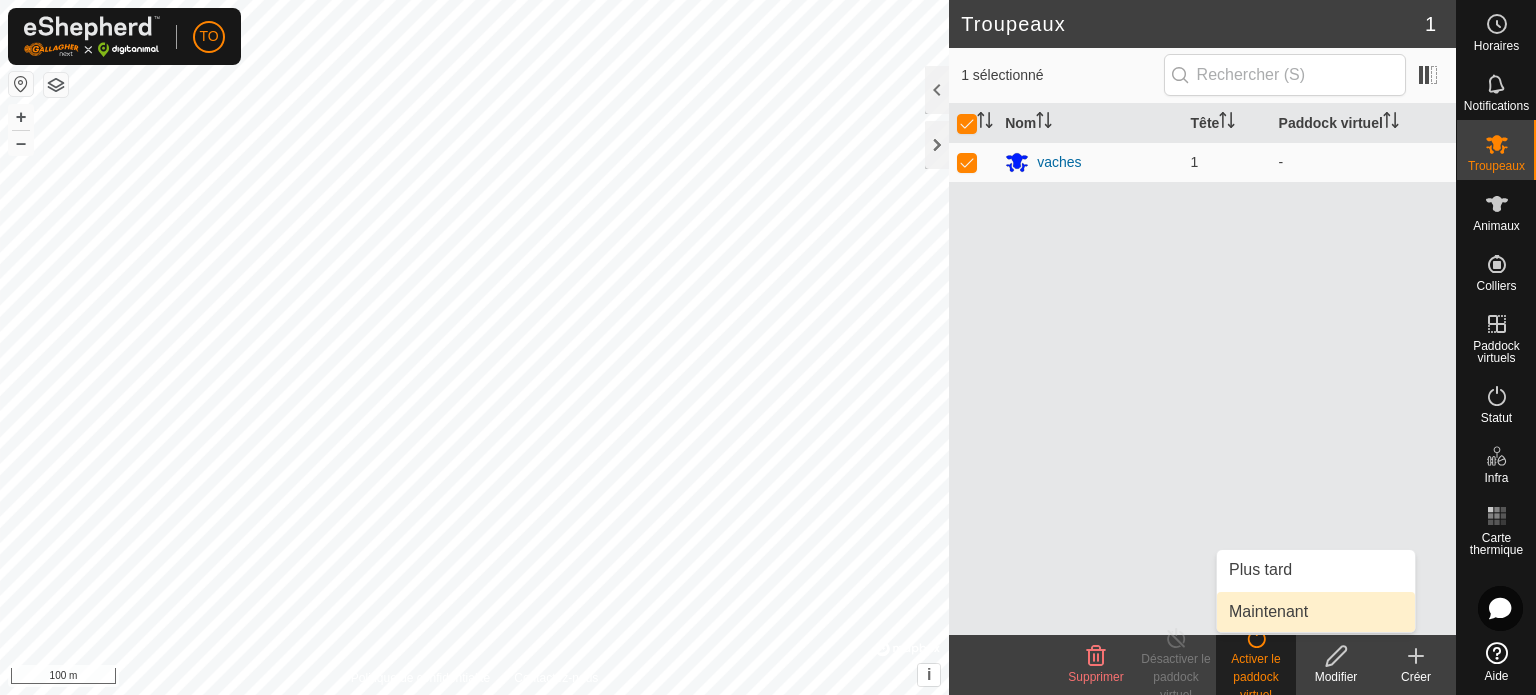 click on "Maintenant" at bounding box center [1316, 612] 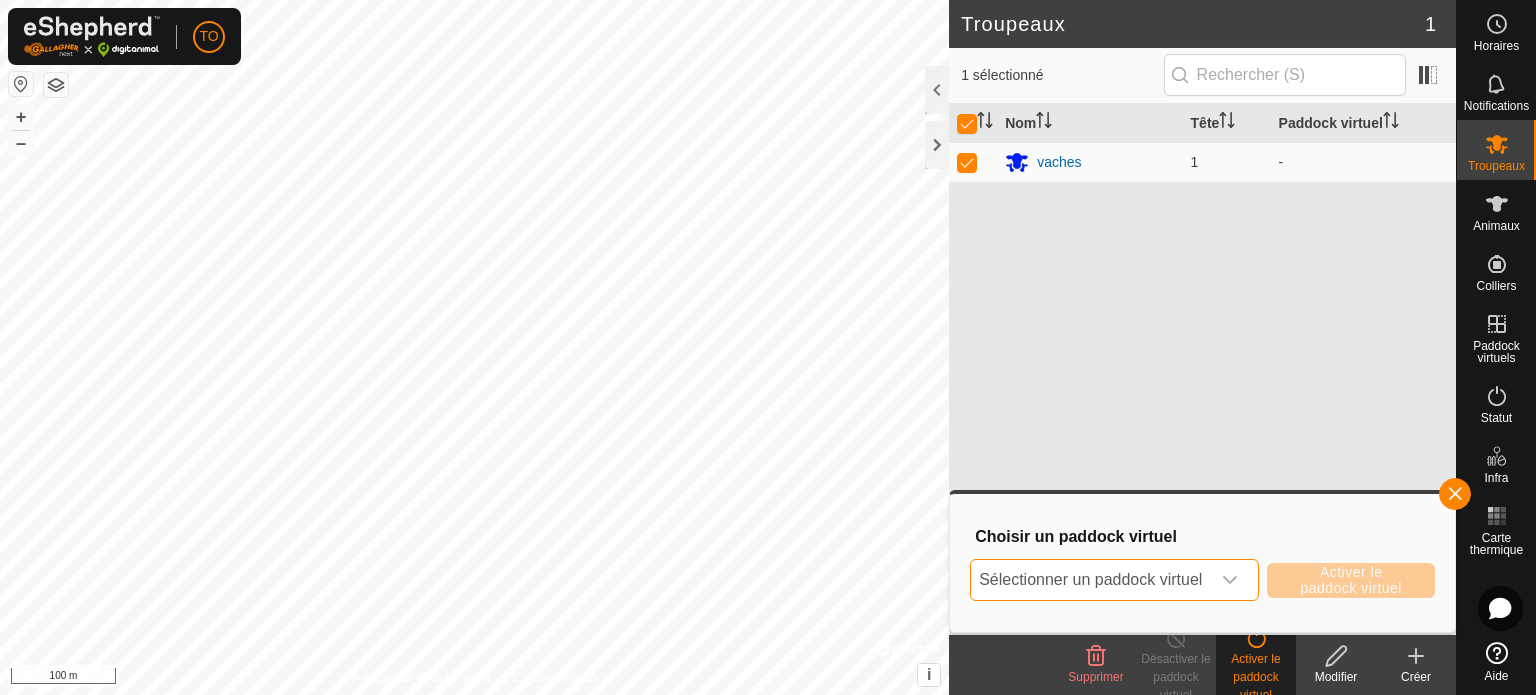 click on "Sélectionner un paddock virtuel" at bounding box center [1090, 580] 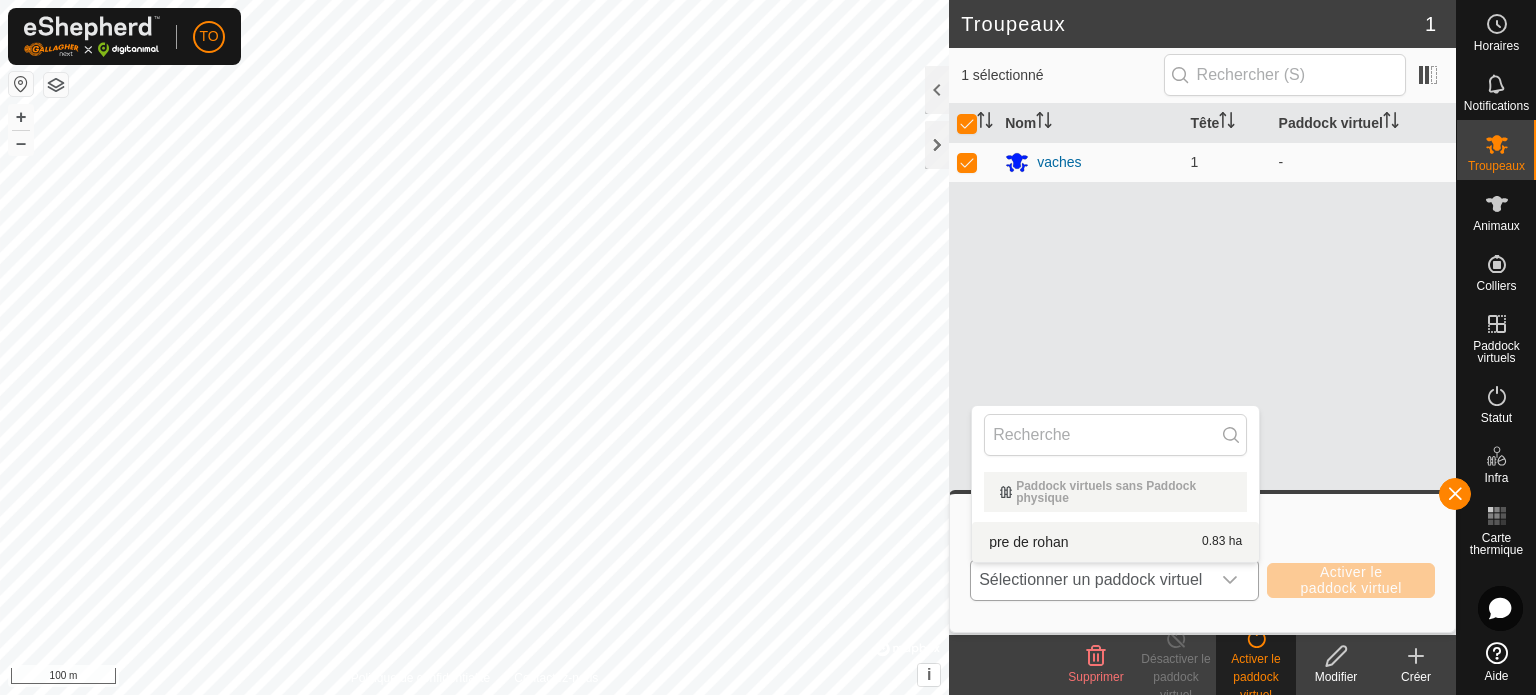 click on "pre de rohan  0.83 ha" at bounding box center (1115, 542) 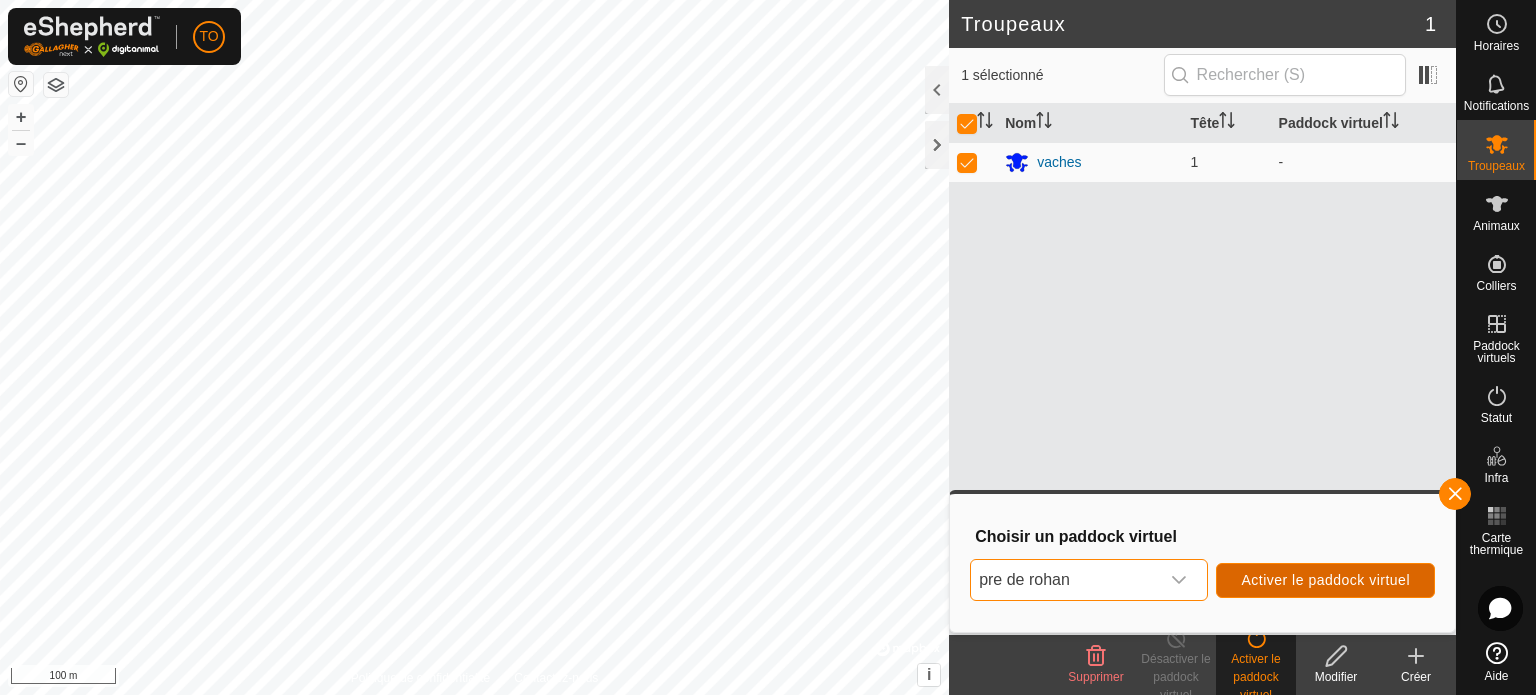 click on "Activer le paddock virtuel" at bounding box center (1325, 580) 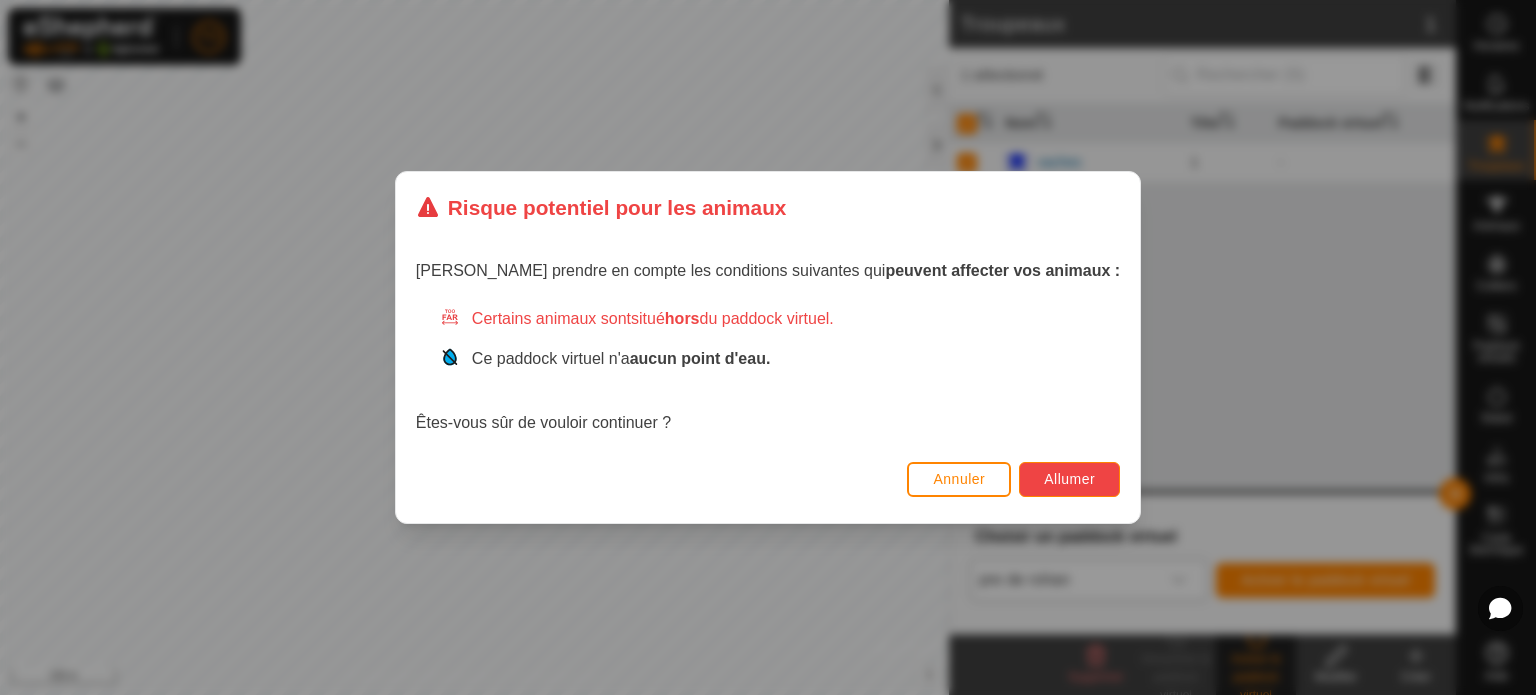 click on "Allumer" at bounding box center [1069, 479] 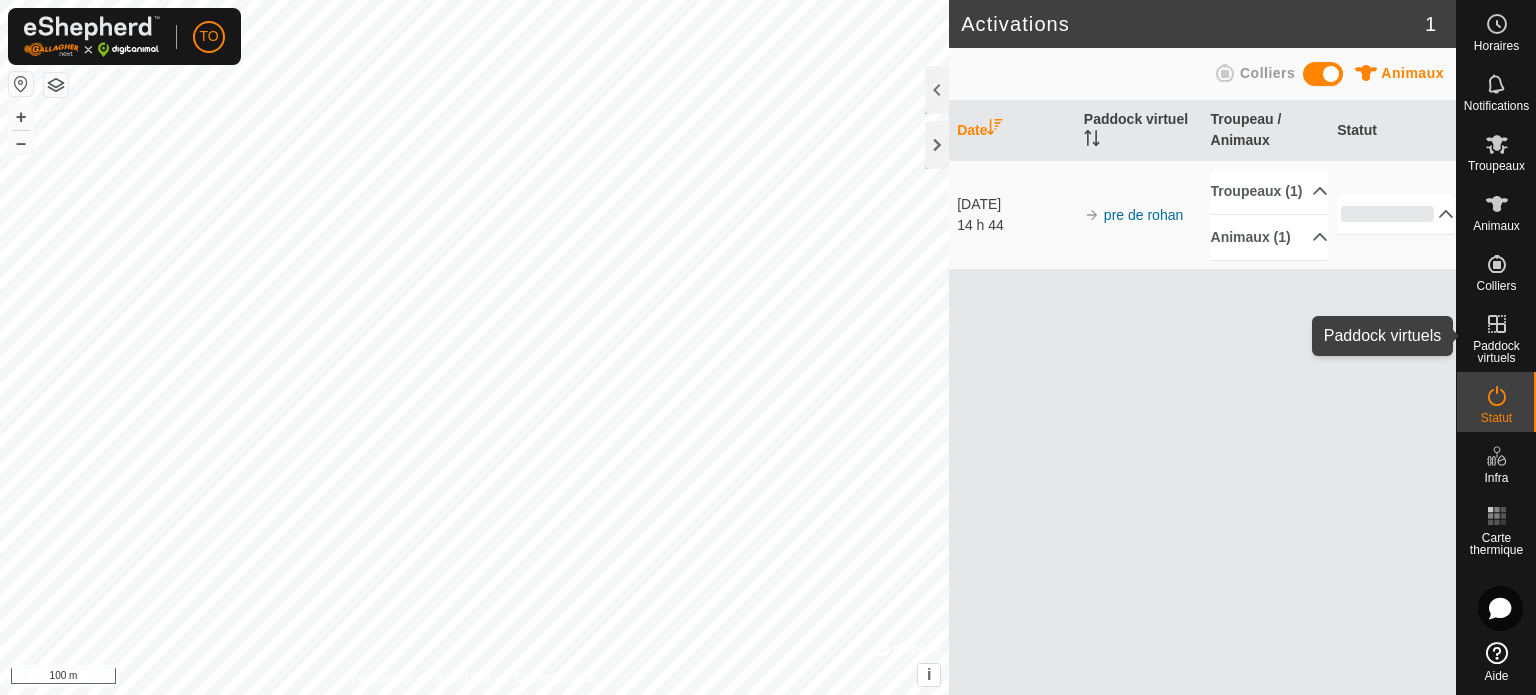 click 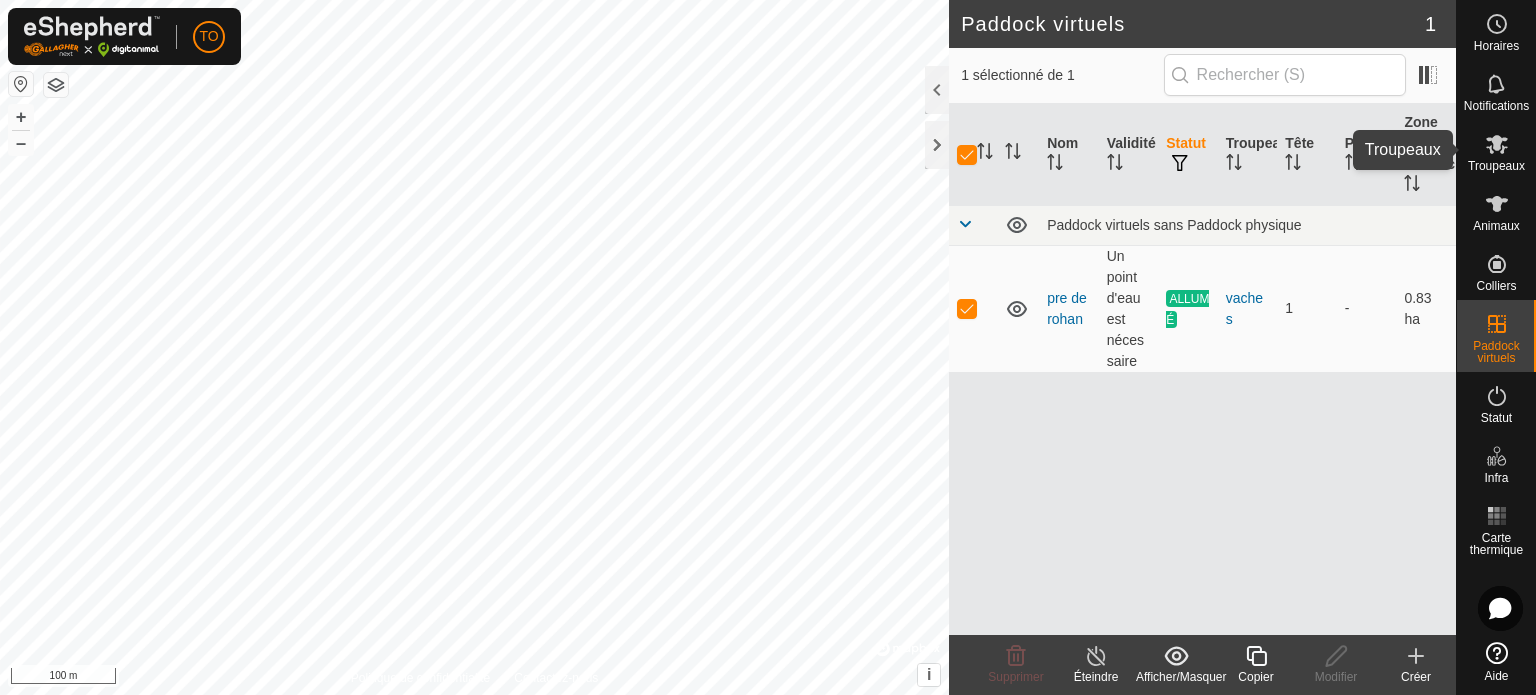 click 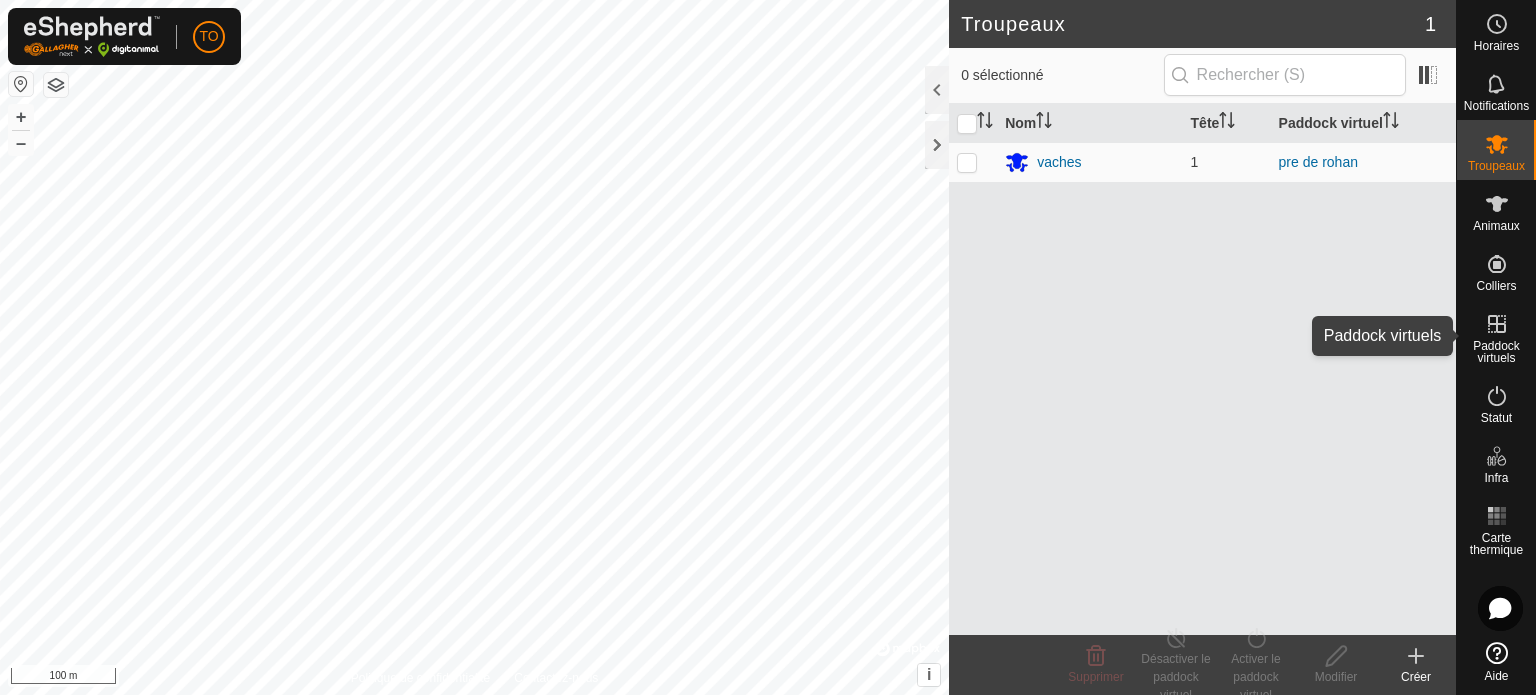 click 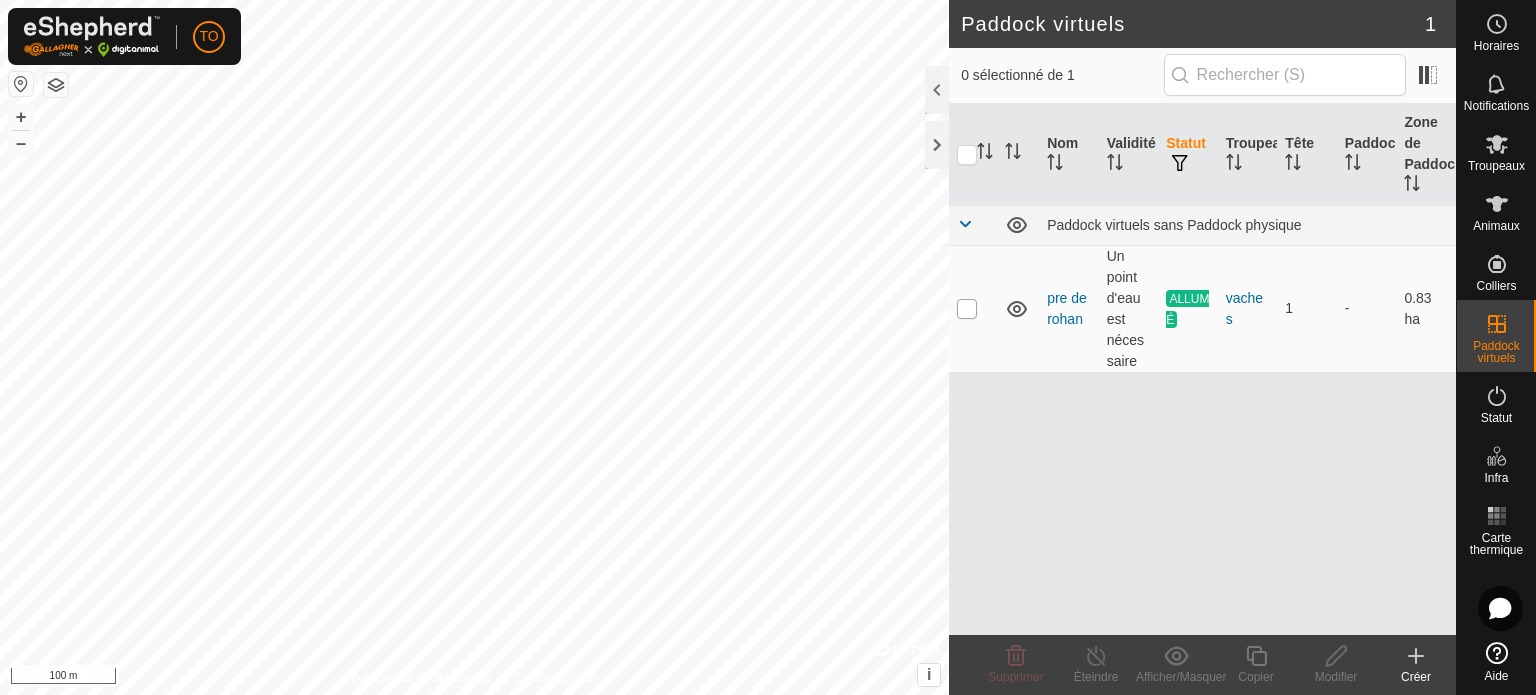 click at bounding box center [967, 309] 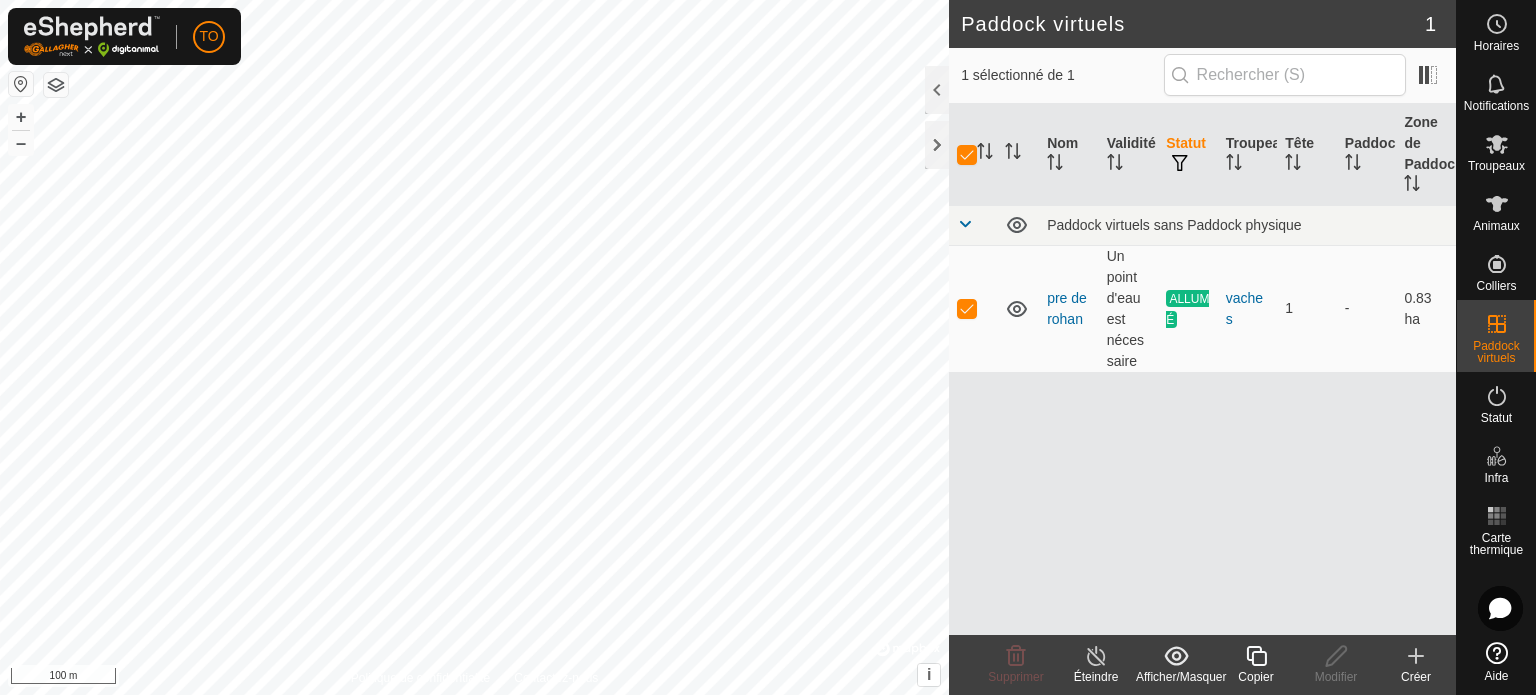 click 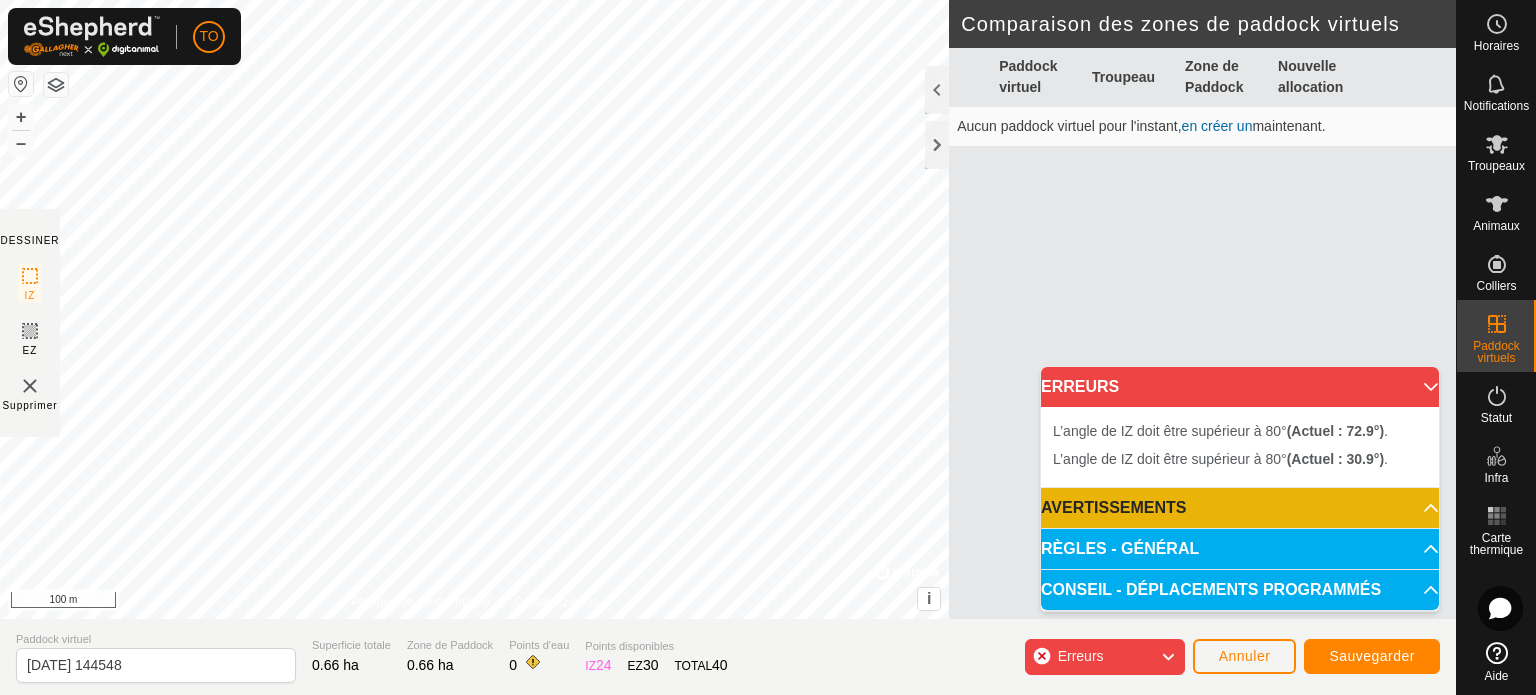 click on "L’angle de IZ doit être supérieur à 80°  (Actuel : 30.9°) . + – ⇧ i ©  Mapbox , ©  OpenStreetMap ,  Improve this map 100 m" at bounding box center (474, 309) 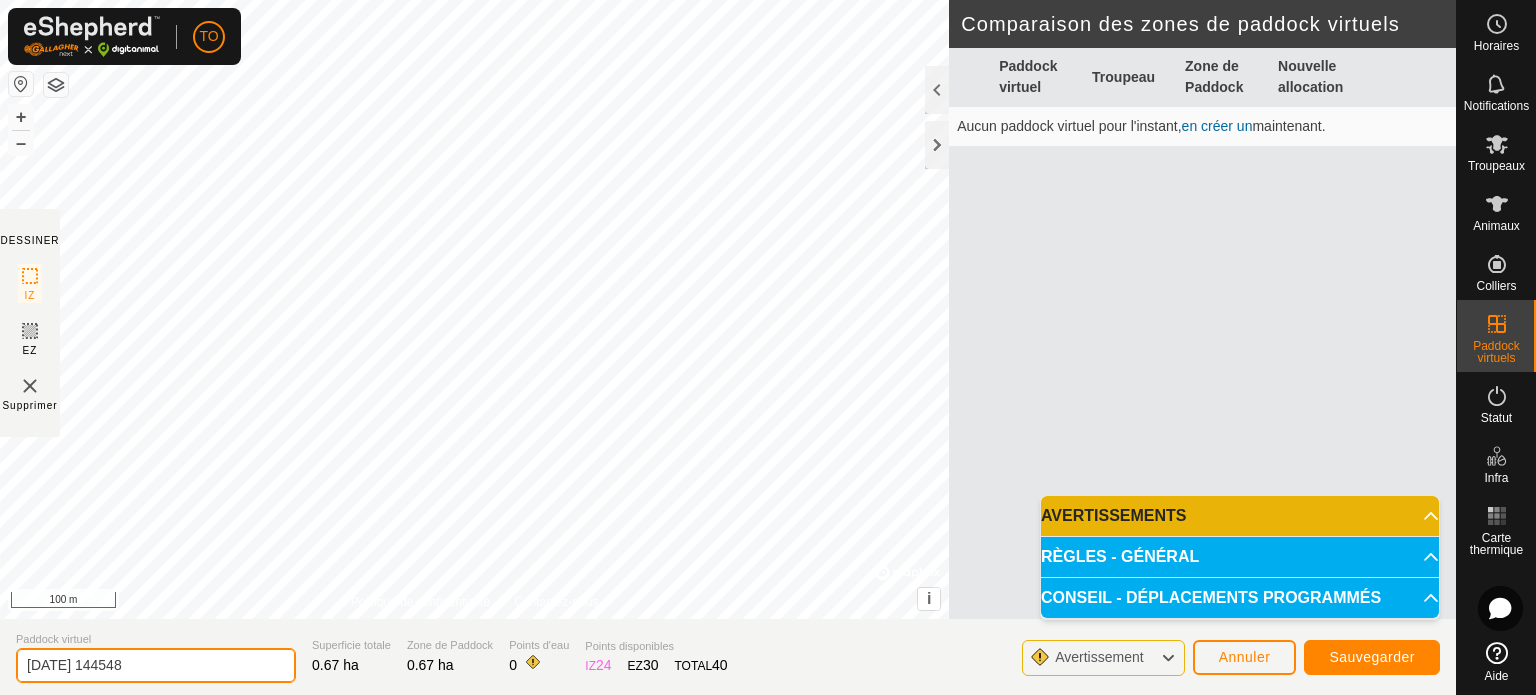 click on "[DATE] 144548" 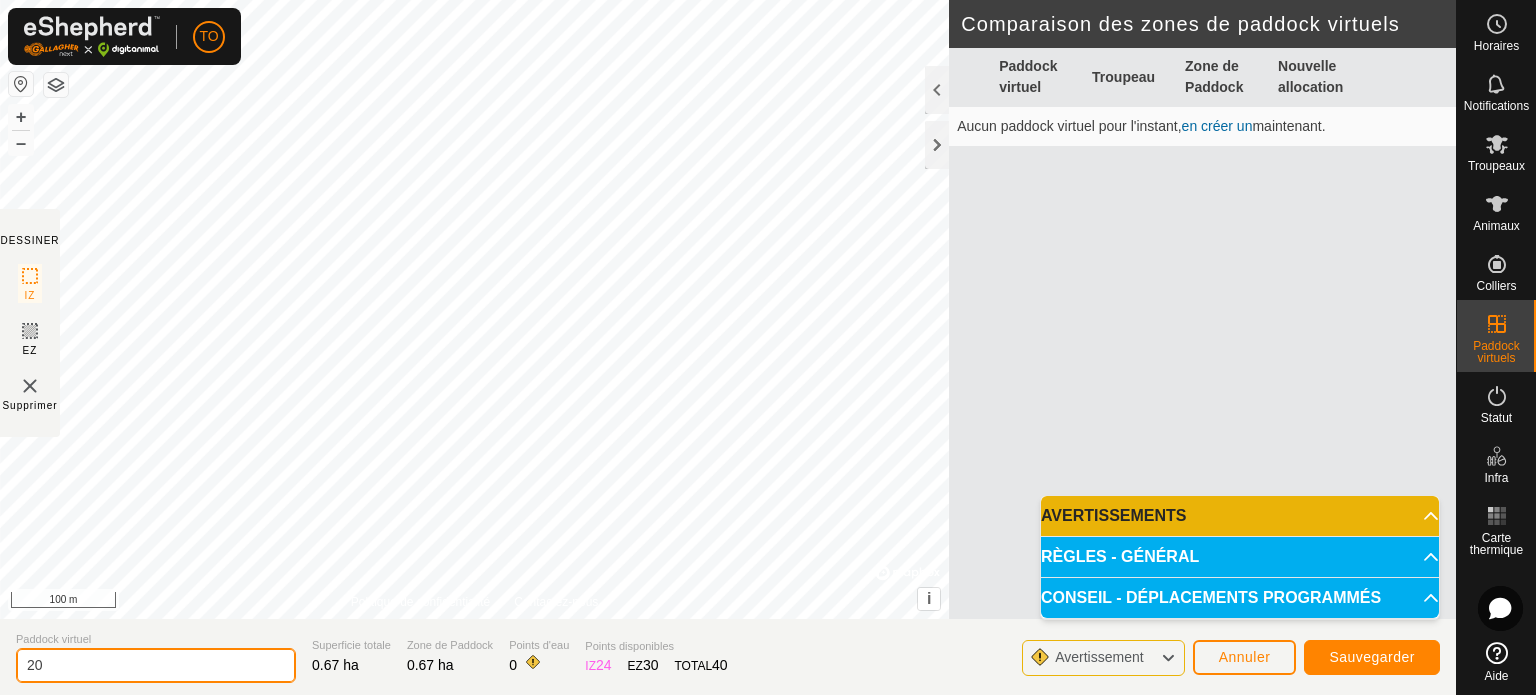 type on "2" 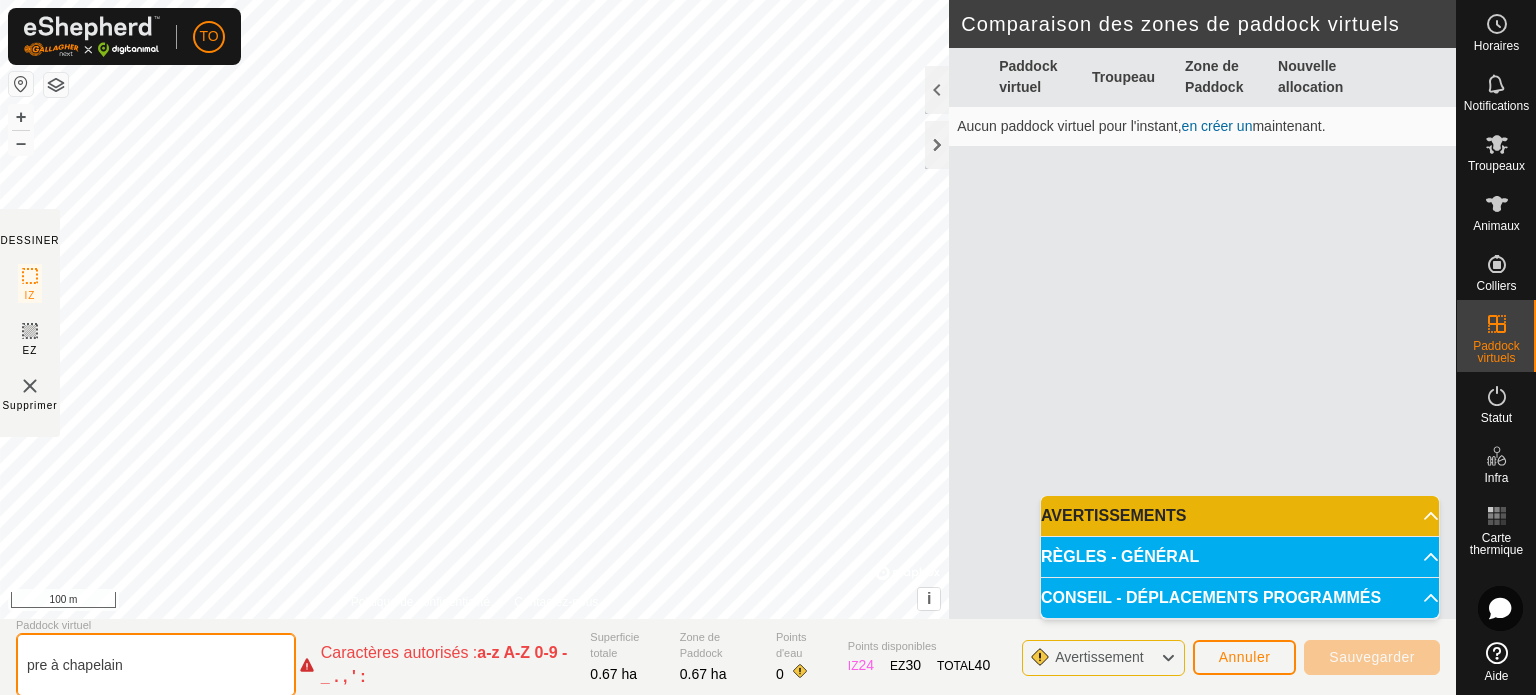 click on "pre à chapelain" 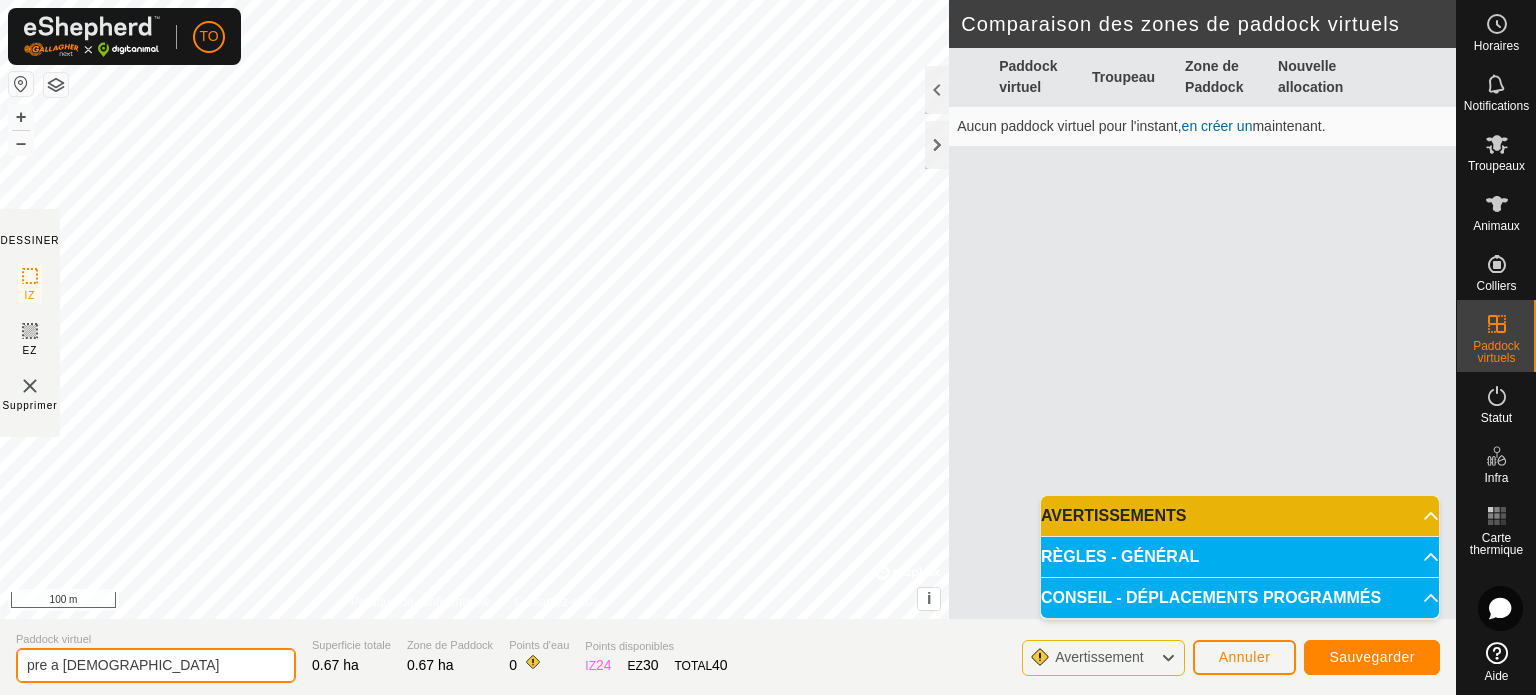 type on "pre a [DEMOGRAPHIC_DATA]" 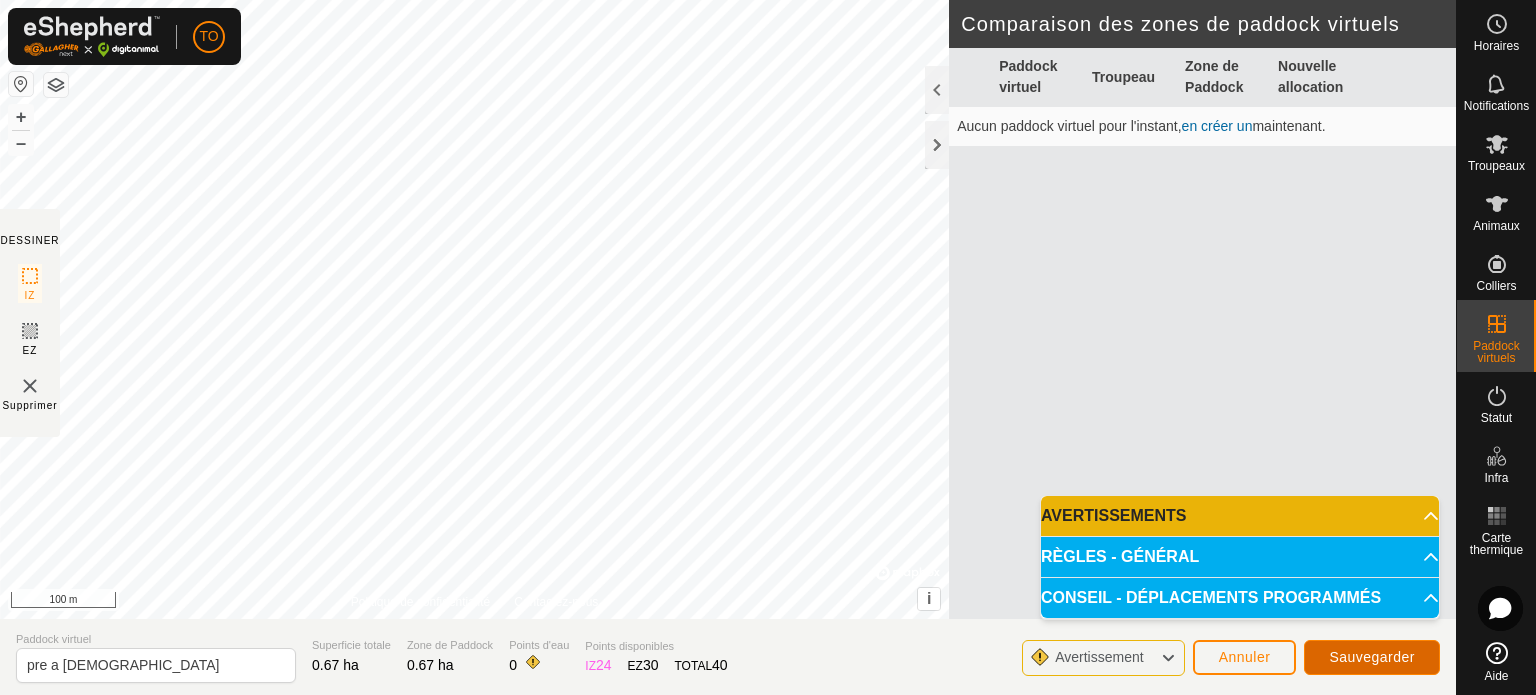 click on "Sauvegarder" 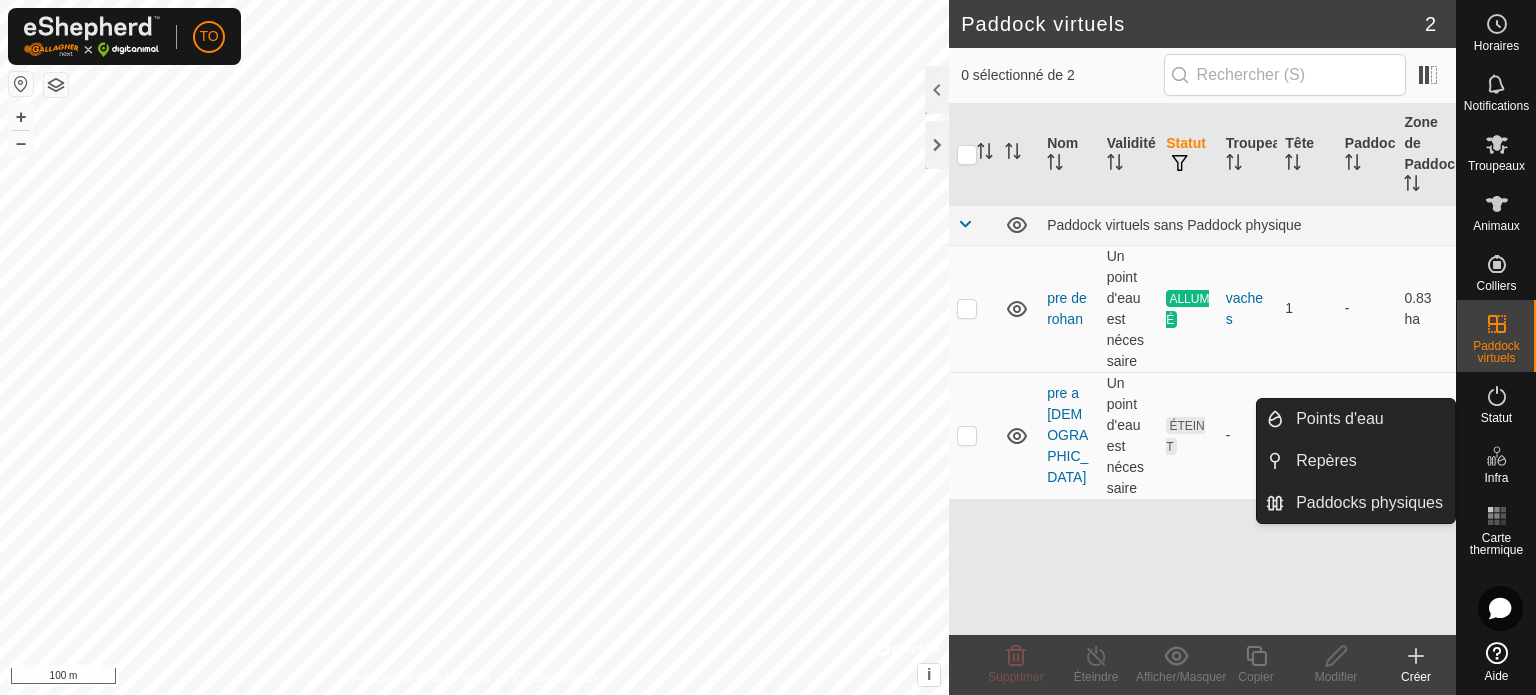 click 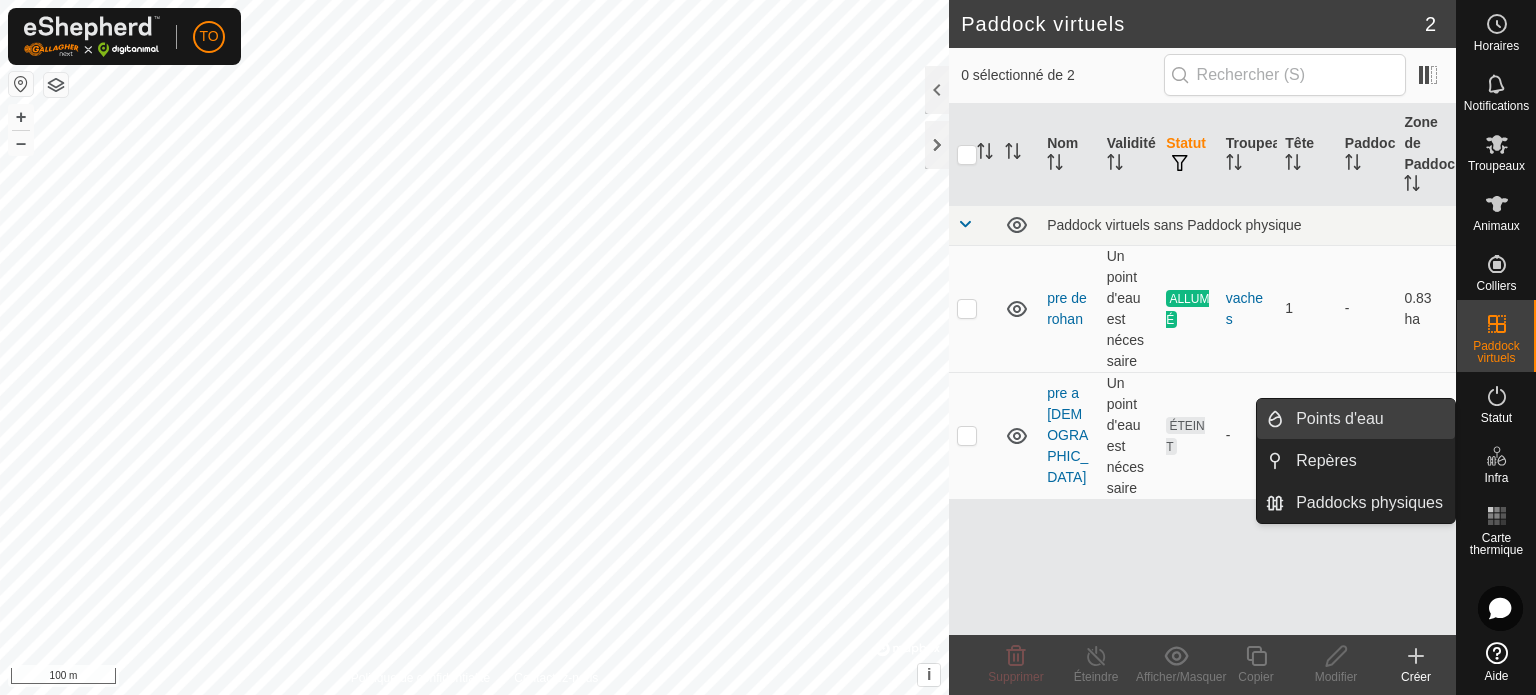 click on "Points d'eau" at bounding box center [1369, 419] 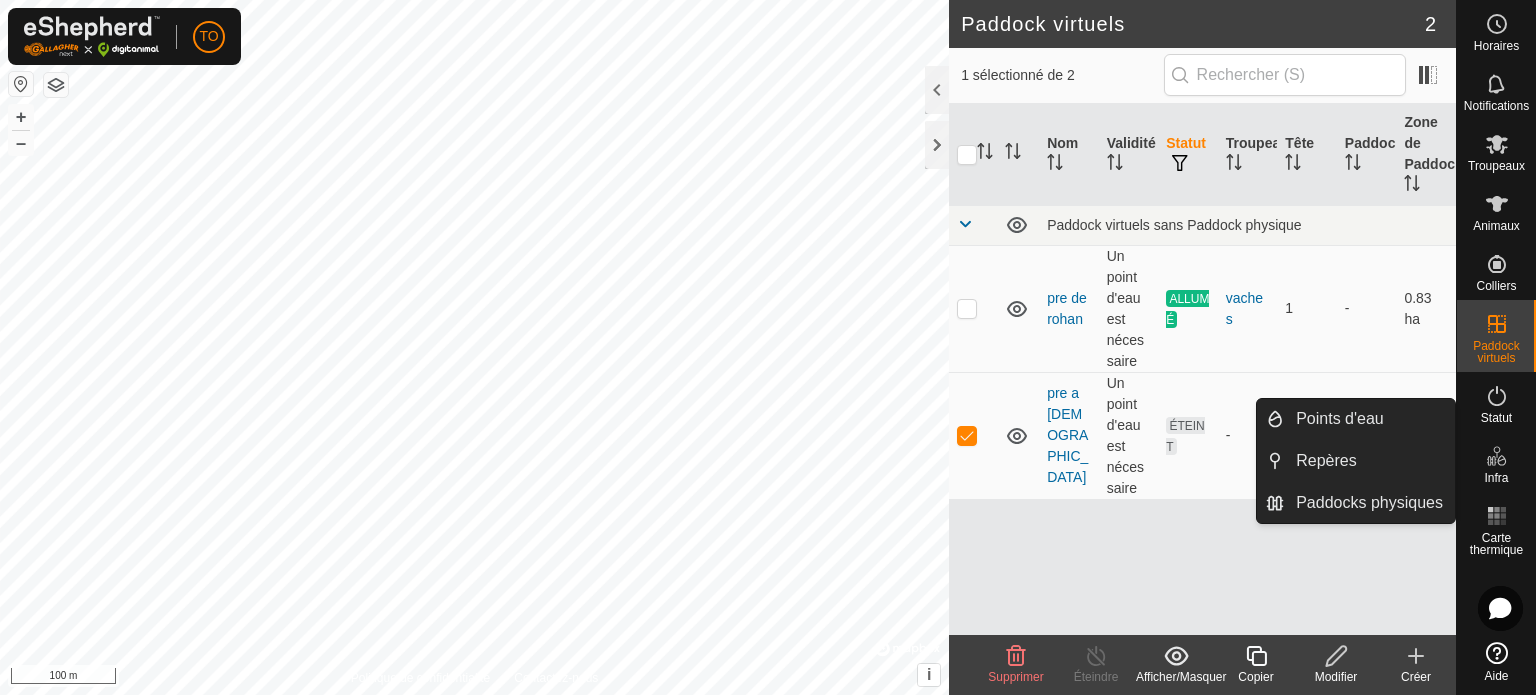 click 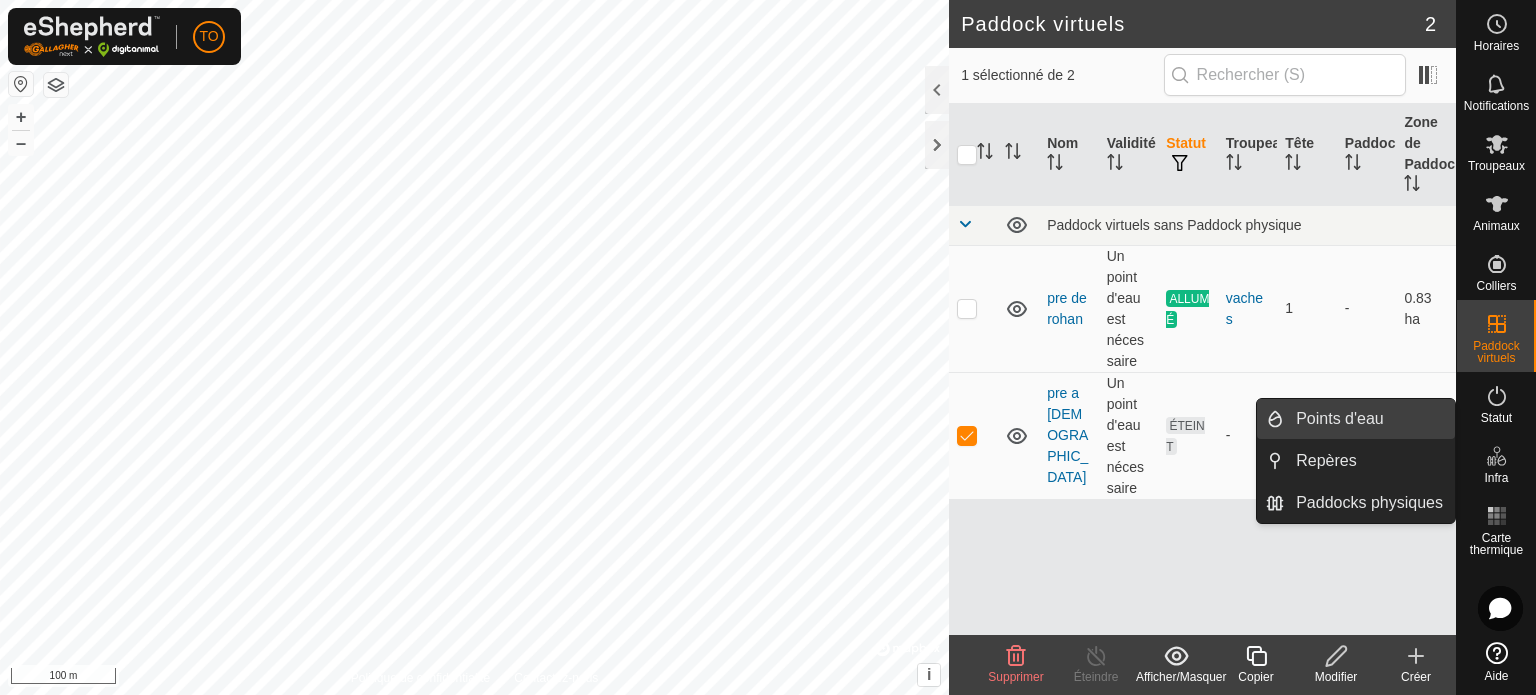 click on "Points d'eau" at bounding box center (1369, 419) 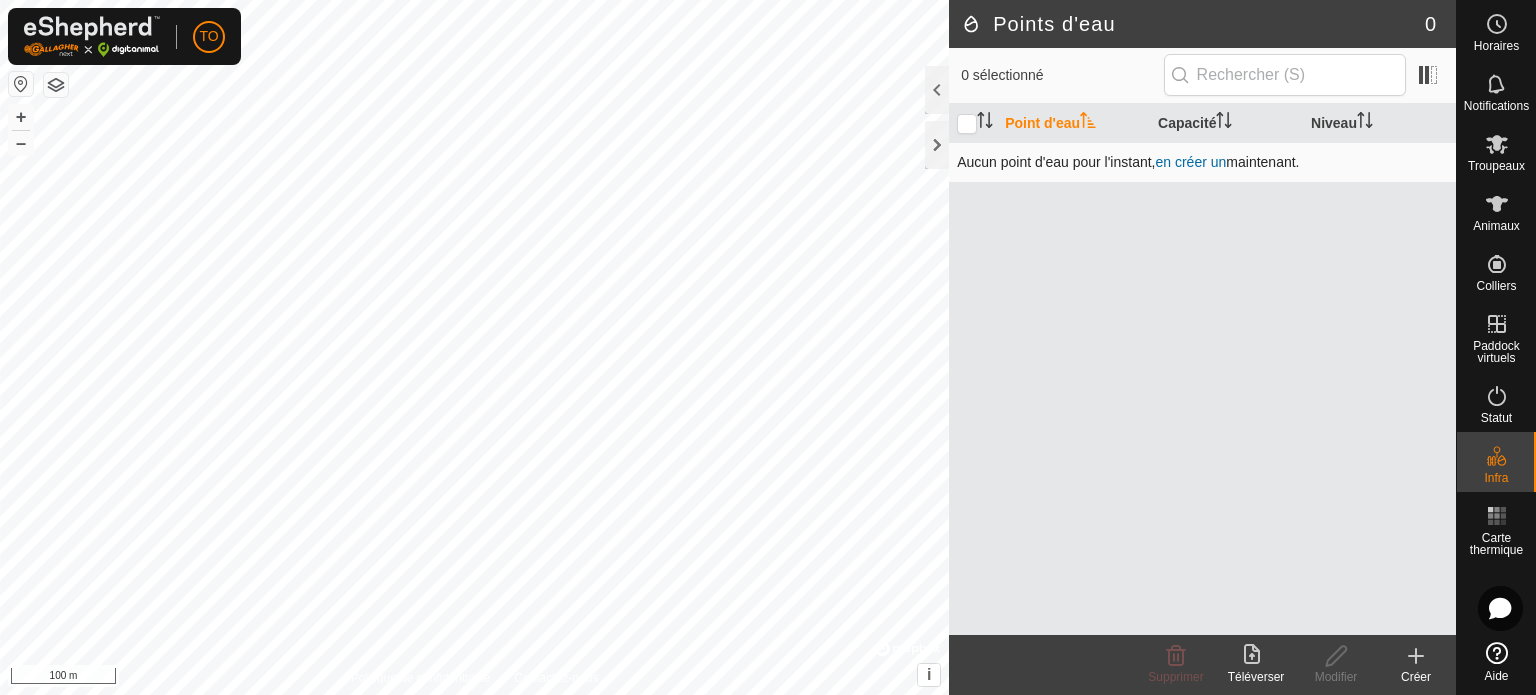 click on "en créer un" at bounding box center [1191, 162] 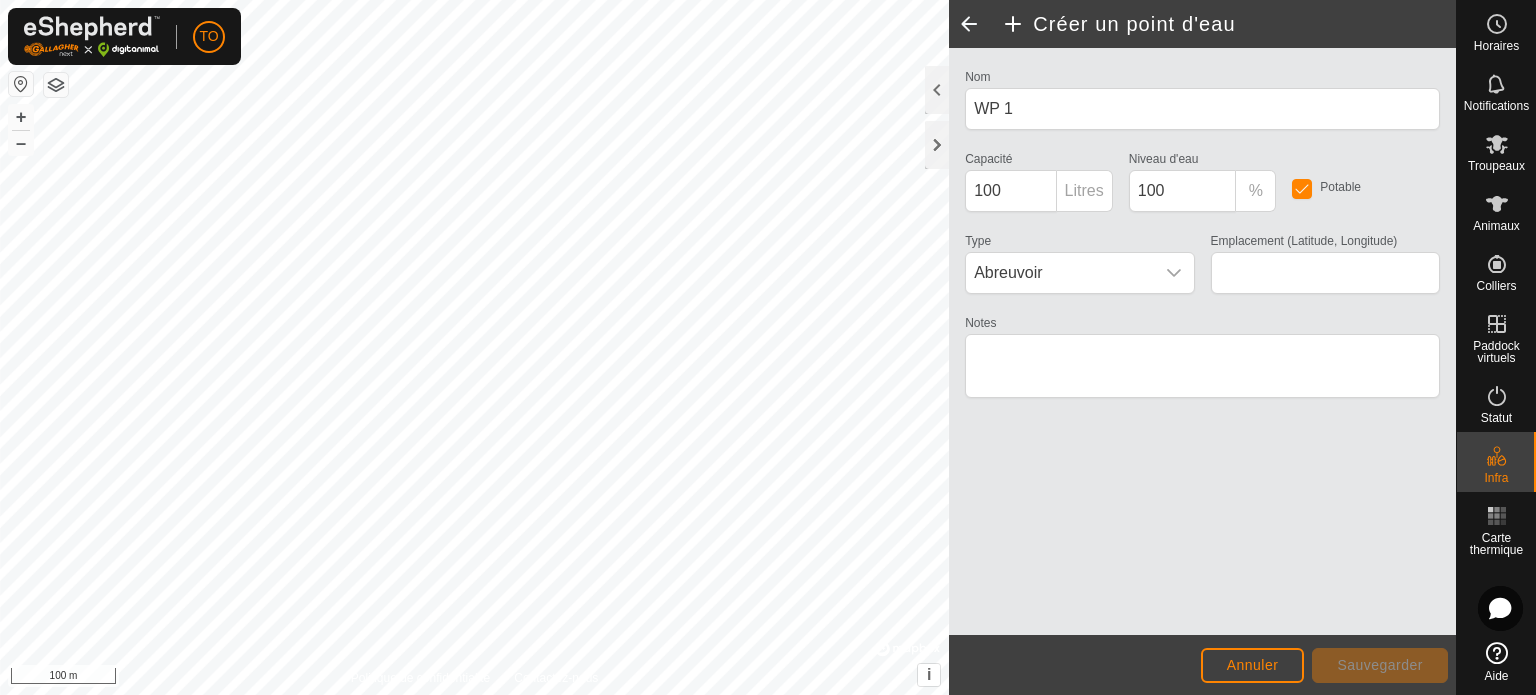 type on "48.473453, -2.645588" 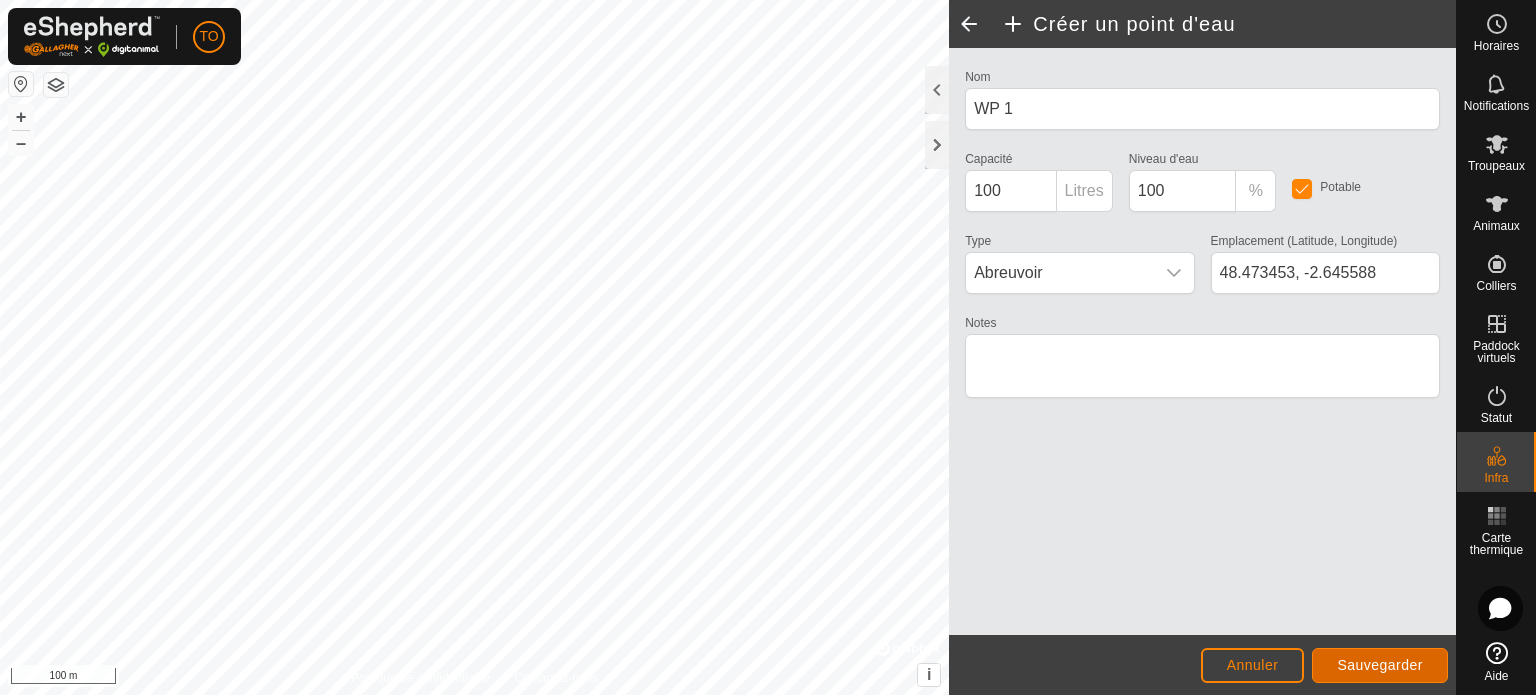 click on "Sauvegarder" 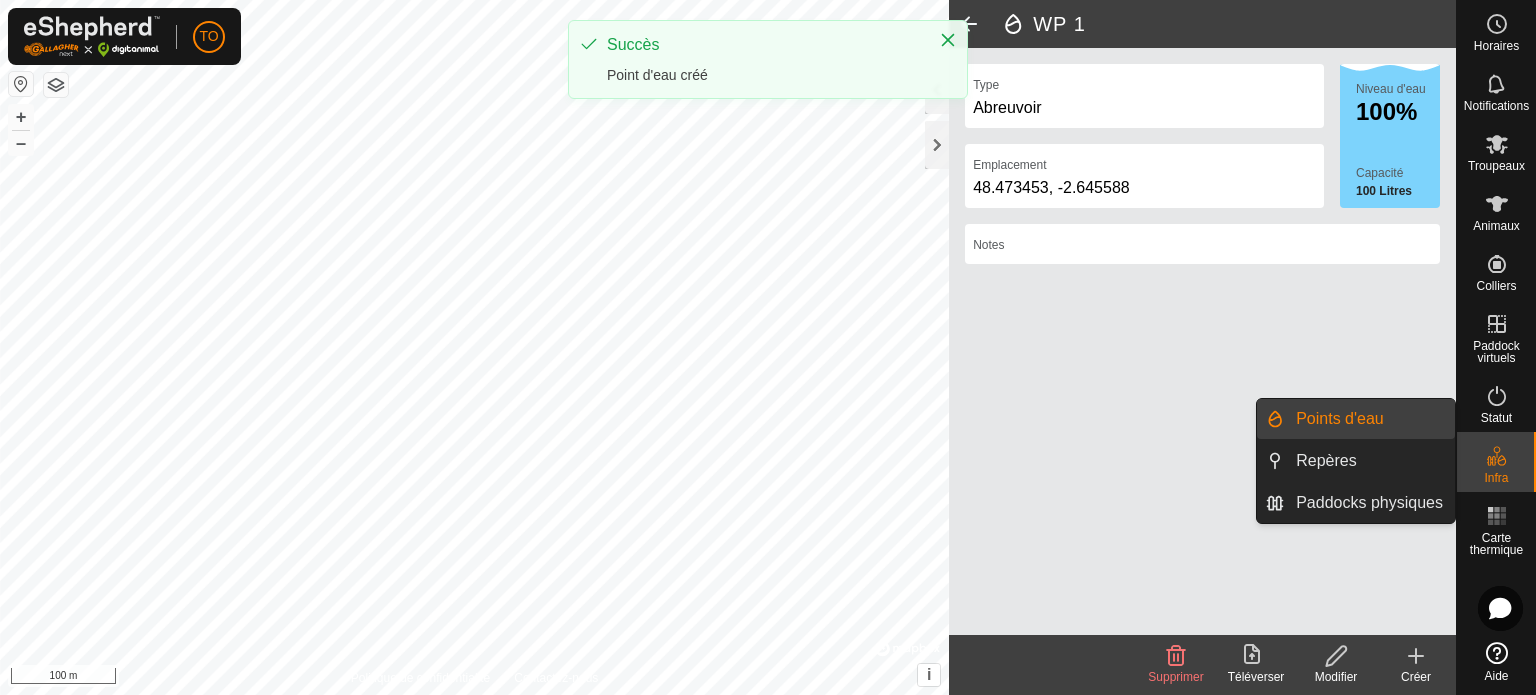 click 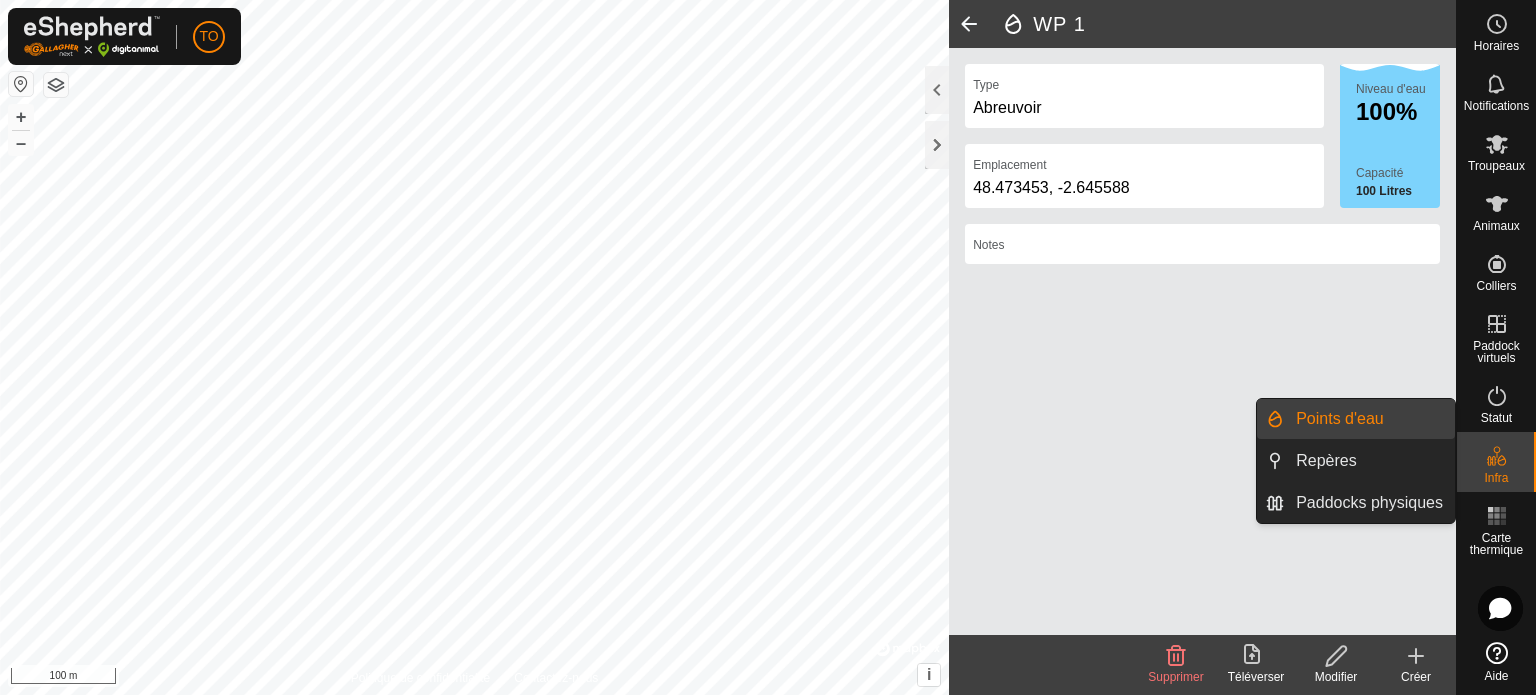 click on "Points d'eau" at bounding box center [1369, 419] 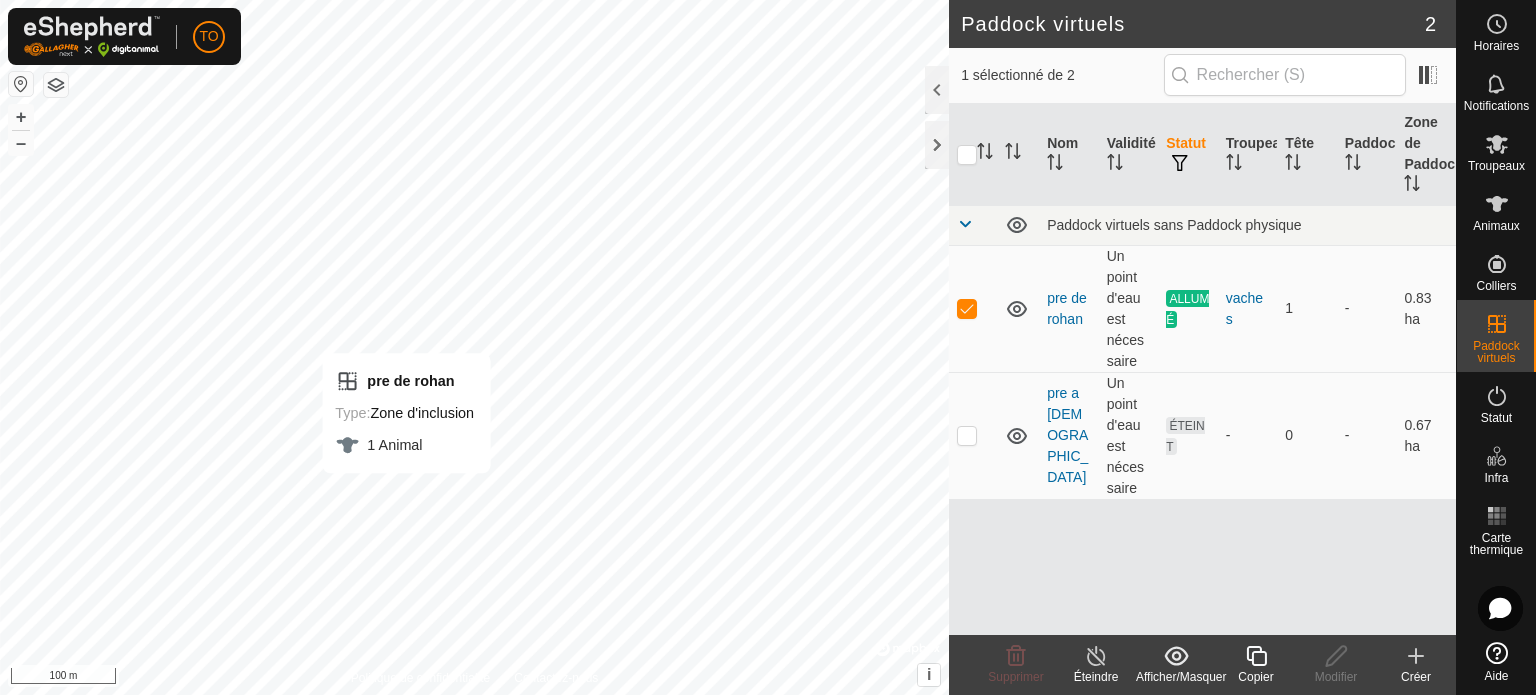 checkbox on "false" 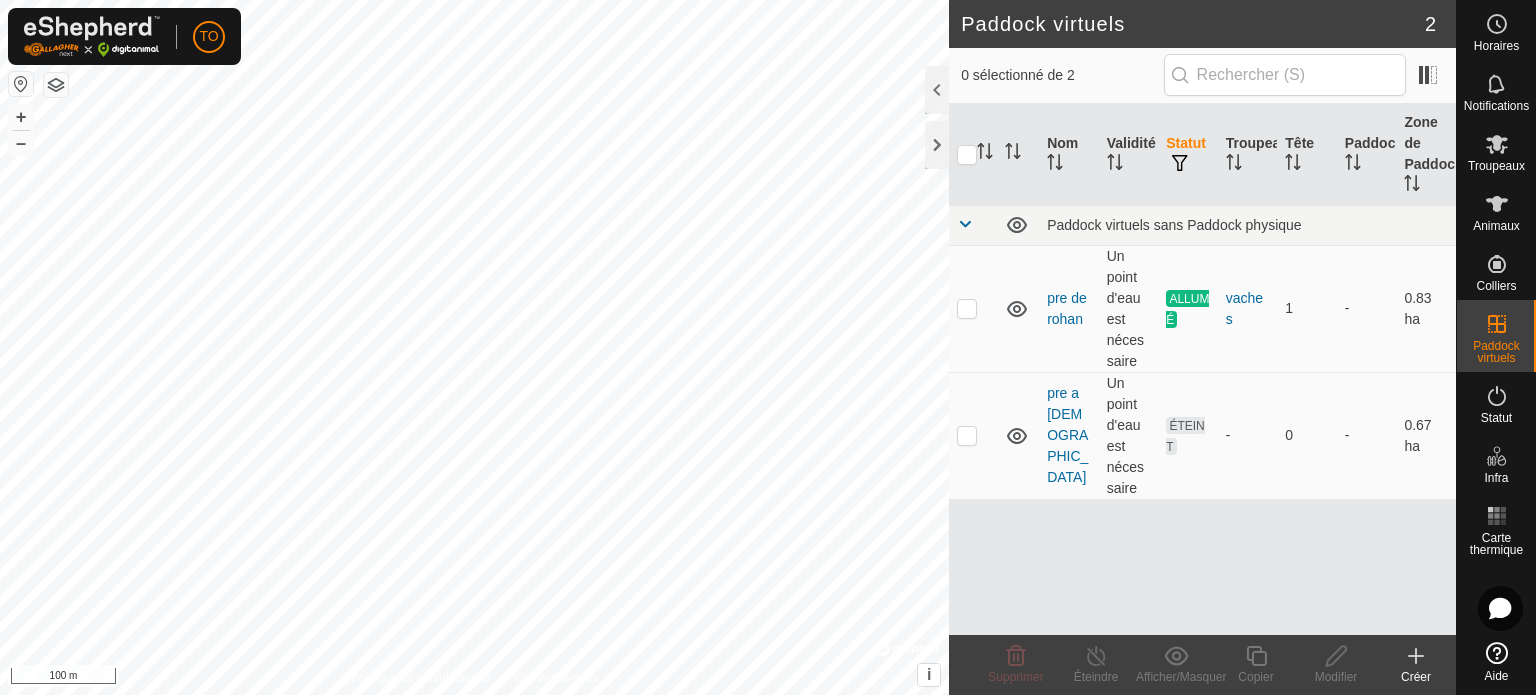 click 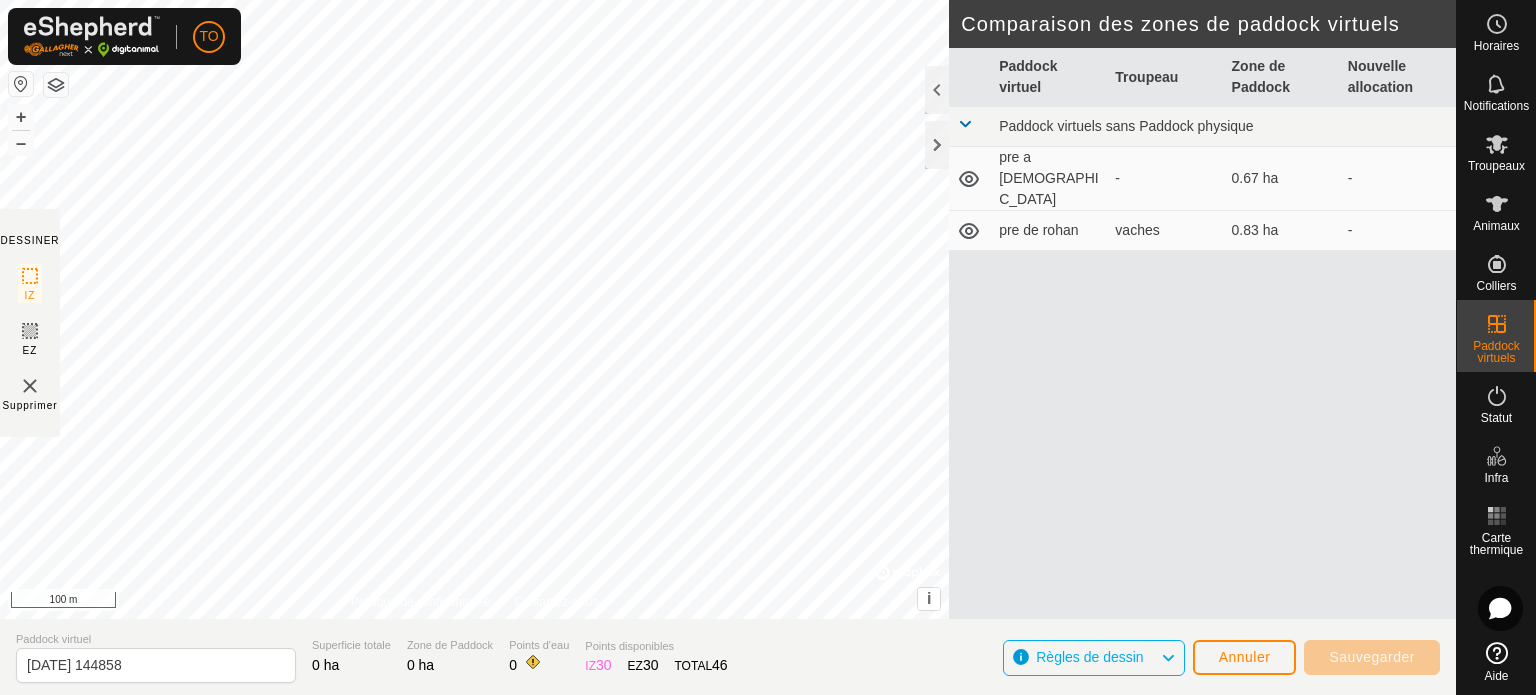 click on "Paddock virtuel   Troupeau   Zone de Paddock   Nouvelle allocation  Paddock virtuels sans Paddock physique  pre a chapelain  -  0.67 ha   -   pre de rohan   vaches   0.83 ha   -" at bounding box center (1202, 357) 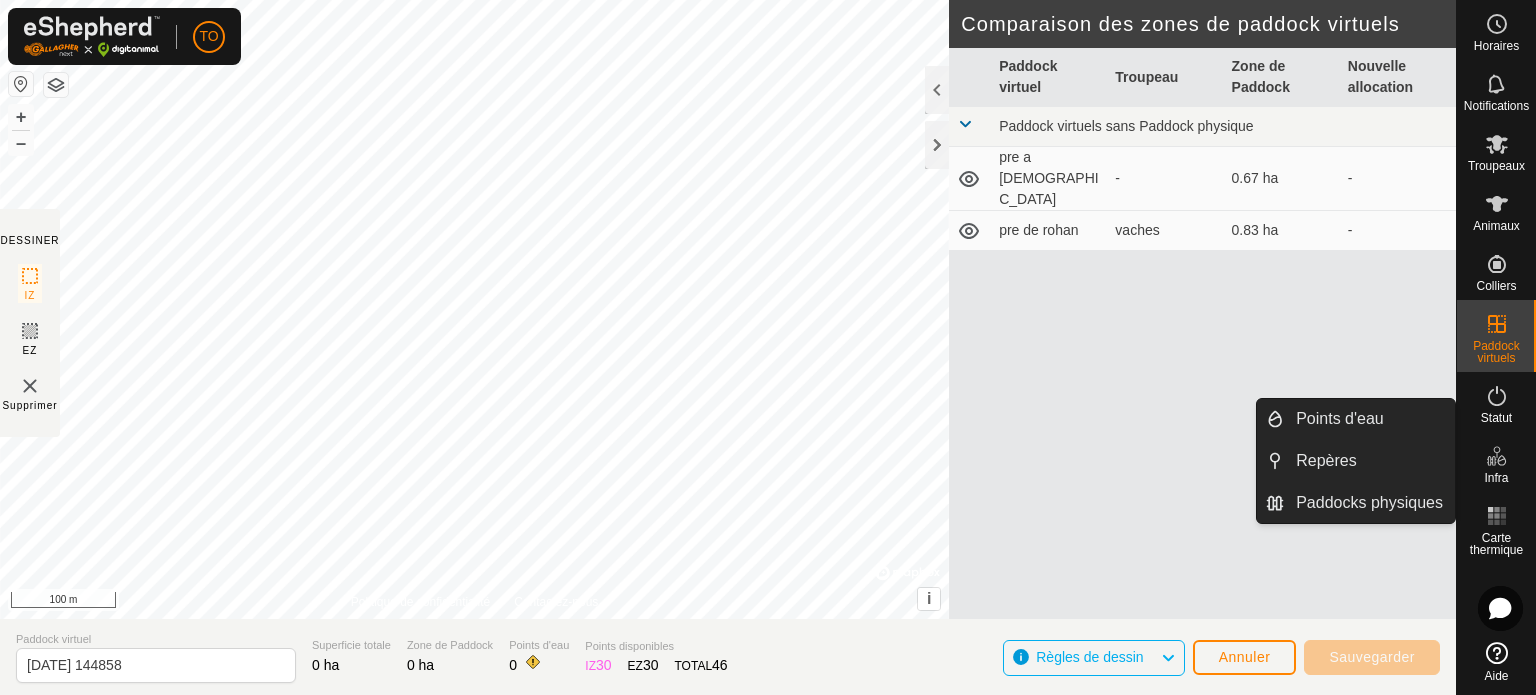 click on "Infra" at bounding box center (1496, 462) 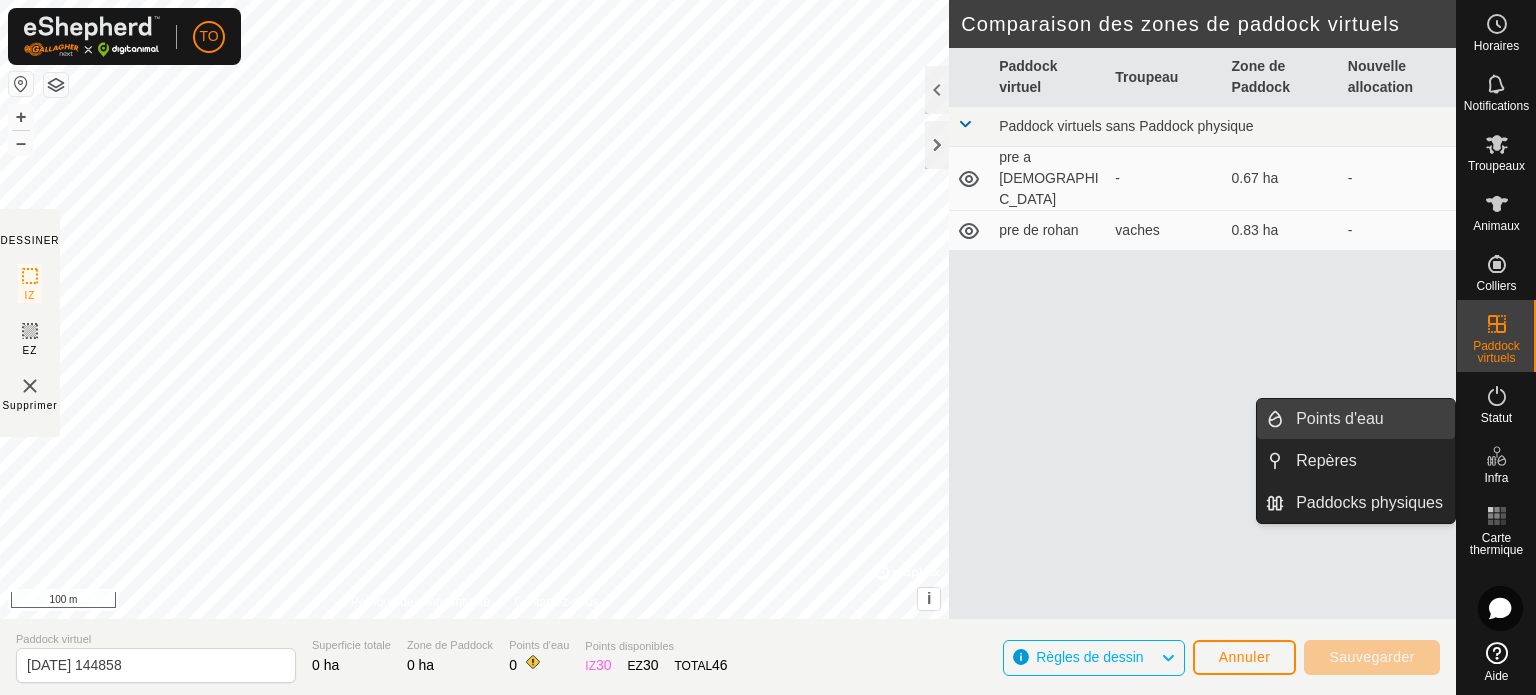 click on "Points d'eau" at bounding box center (1369, 419) 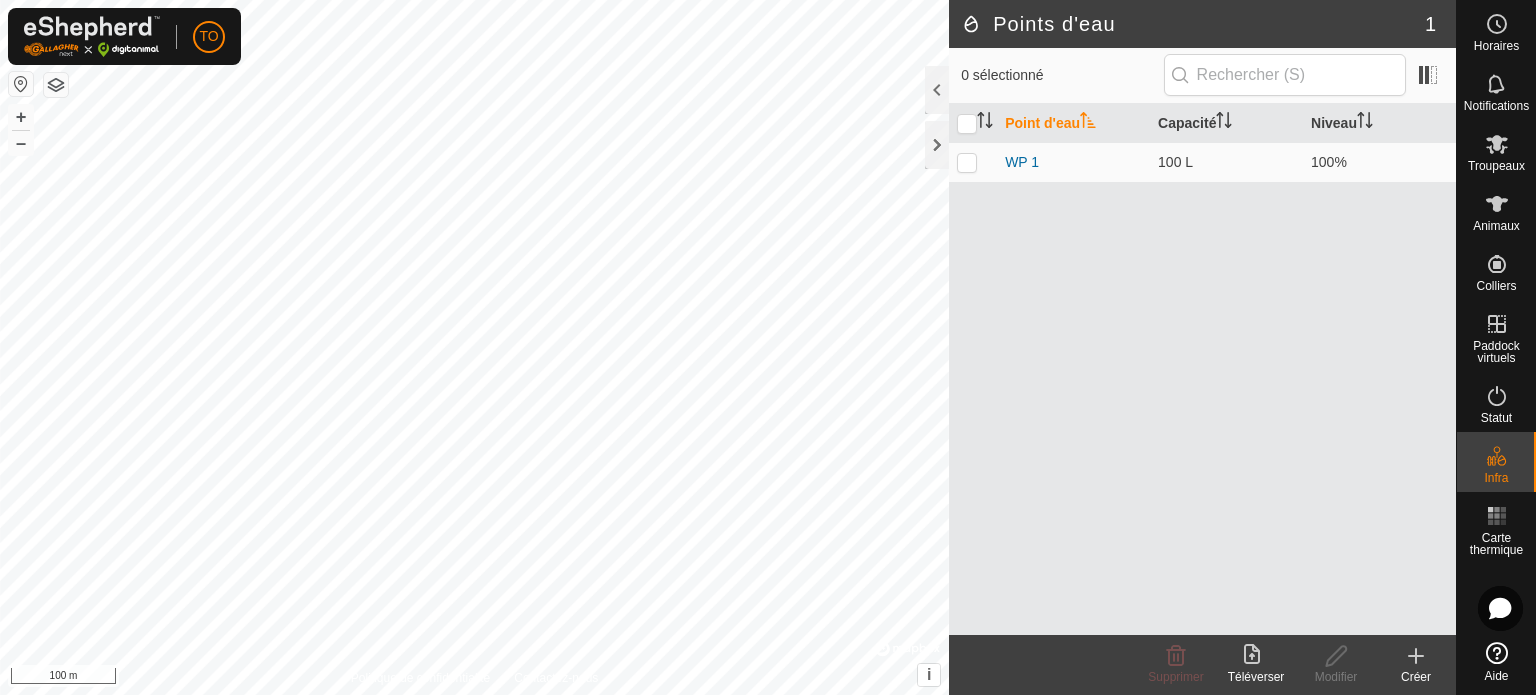 click 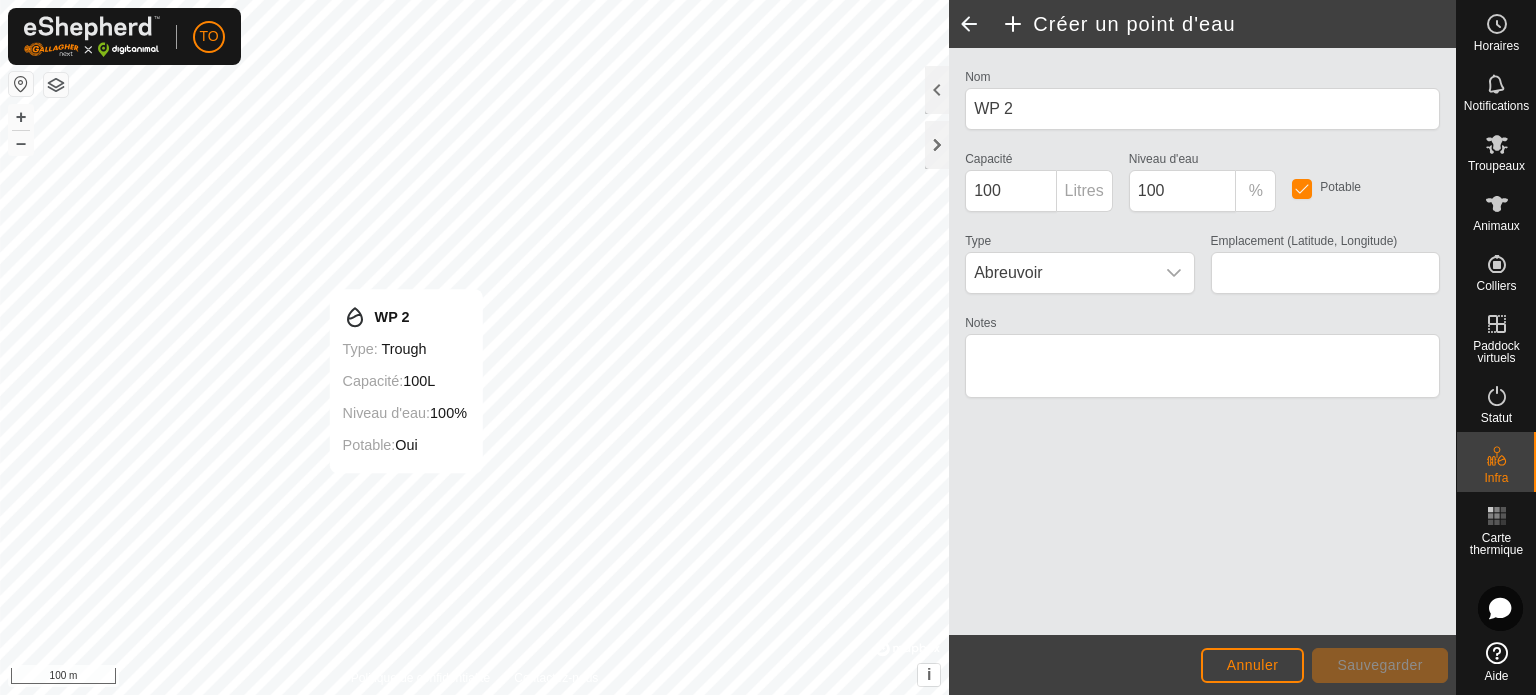 type on "48.471960, -2.647563" 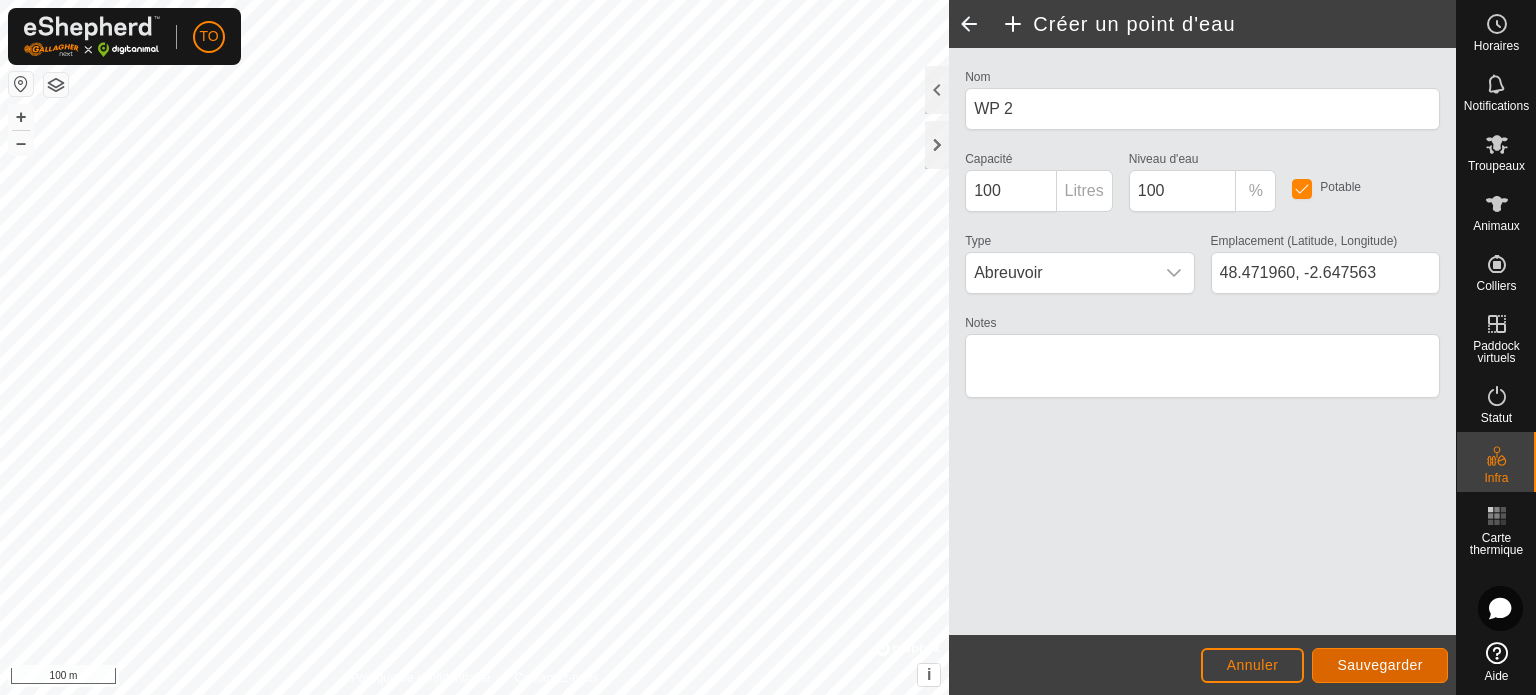 click on "Sauvegarder" 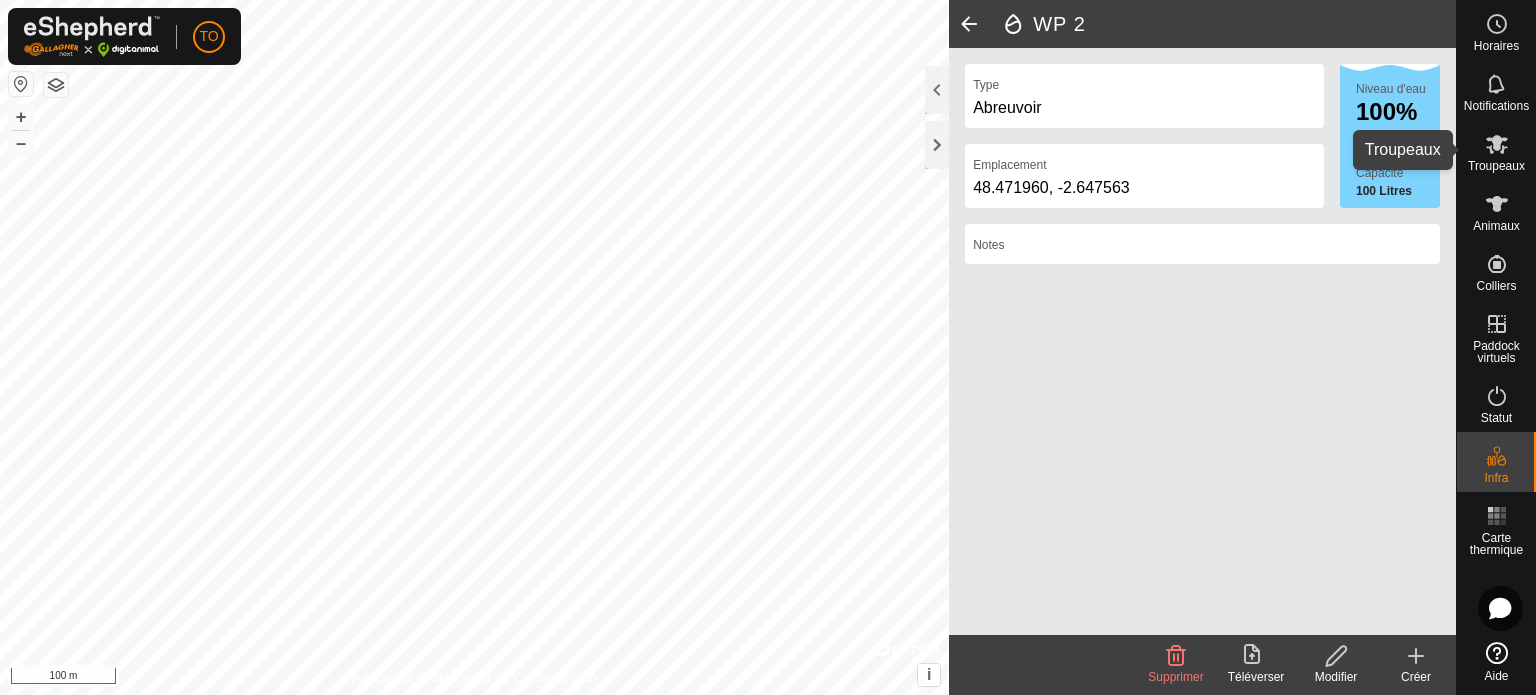 click 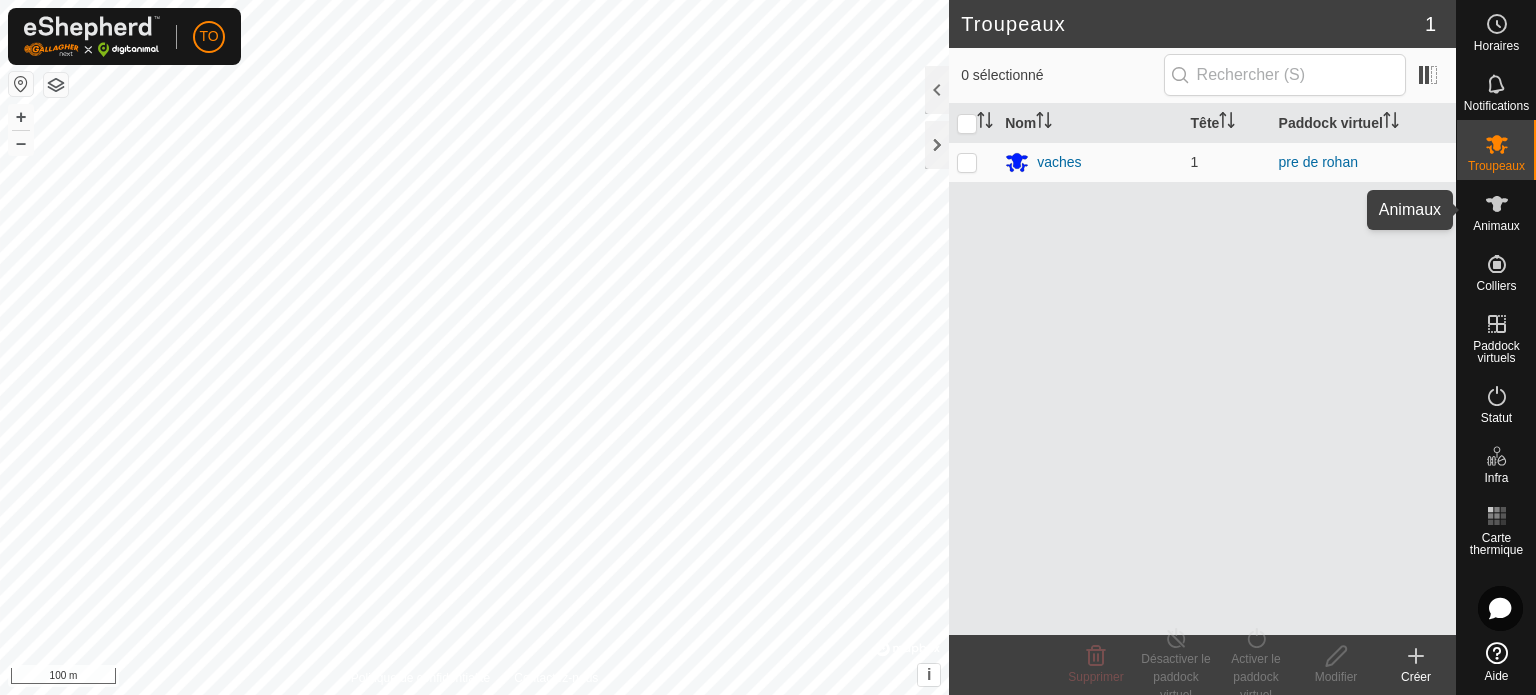 click 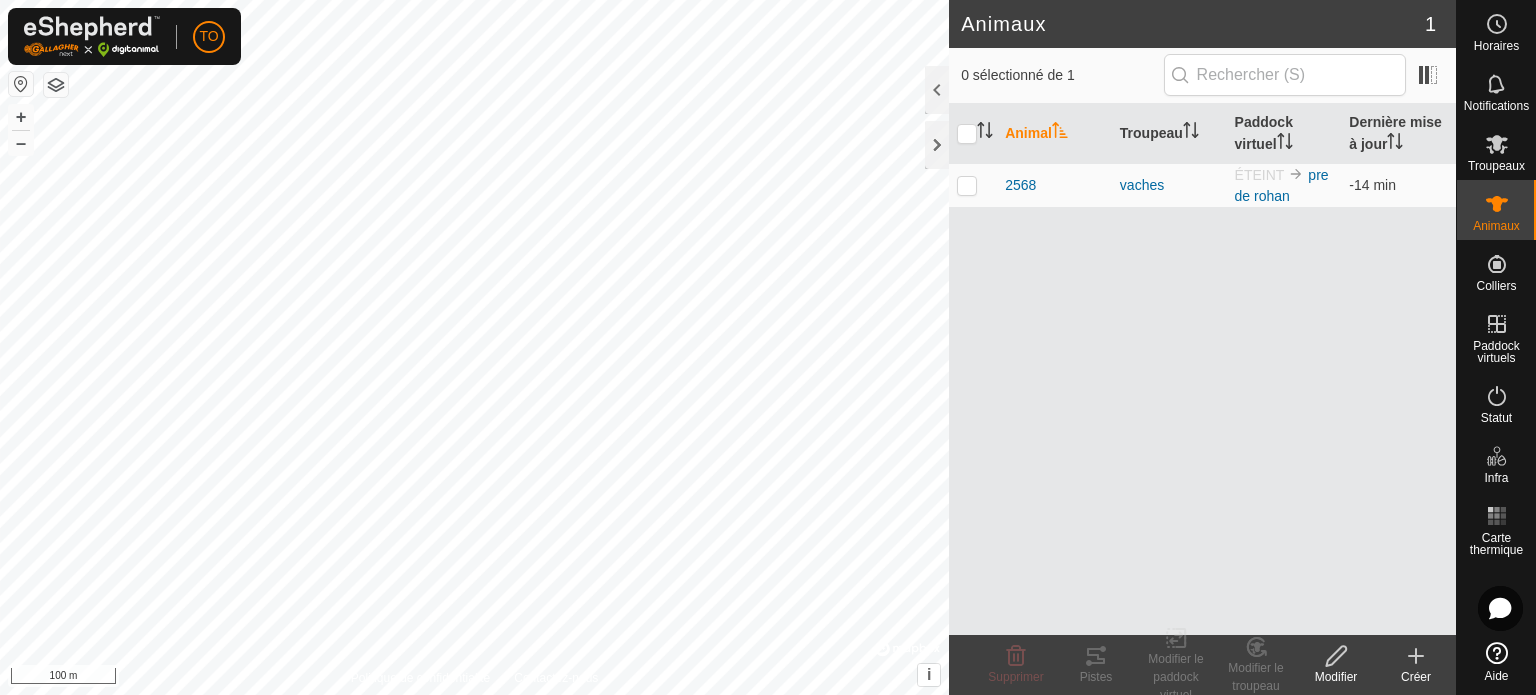 click on "Animal   Troupeau   Paddock virtuel   Dernière mise à jour   2568   vaches  ÉTEINT pre de rohan  -14 min" at bounding box center (1202, 369) 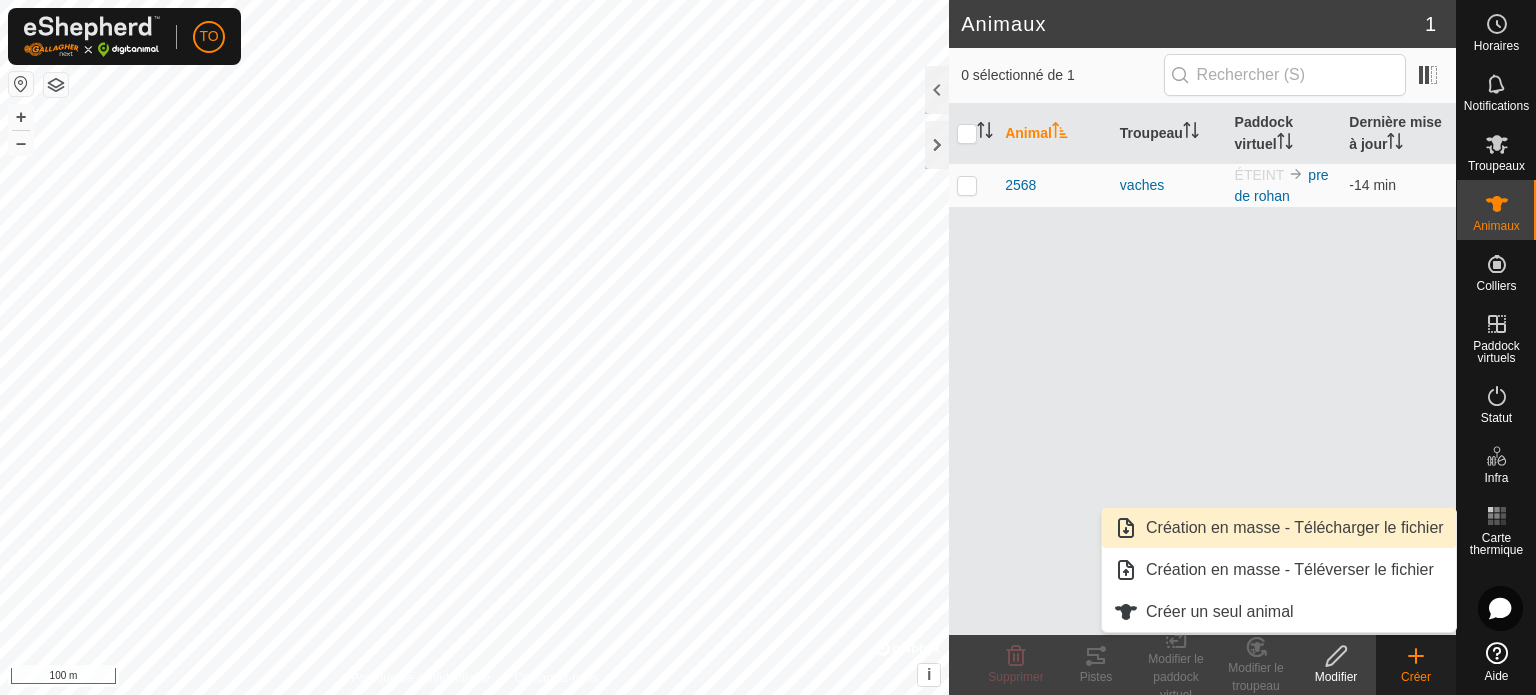 click on "Création en masse - Télécharger le fichier" at bounding box center [1279, 528] 